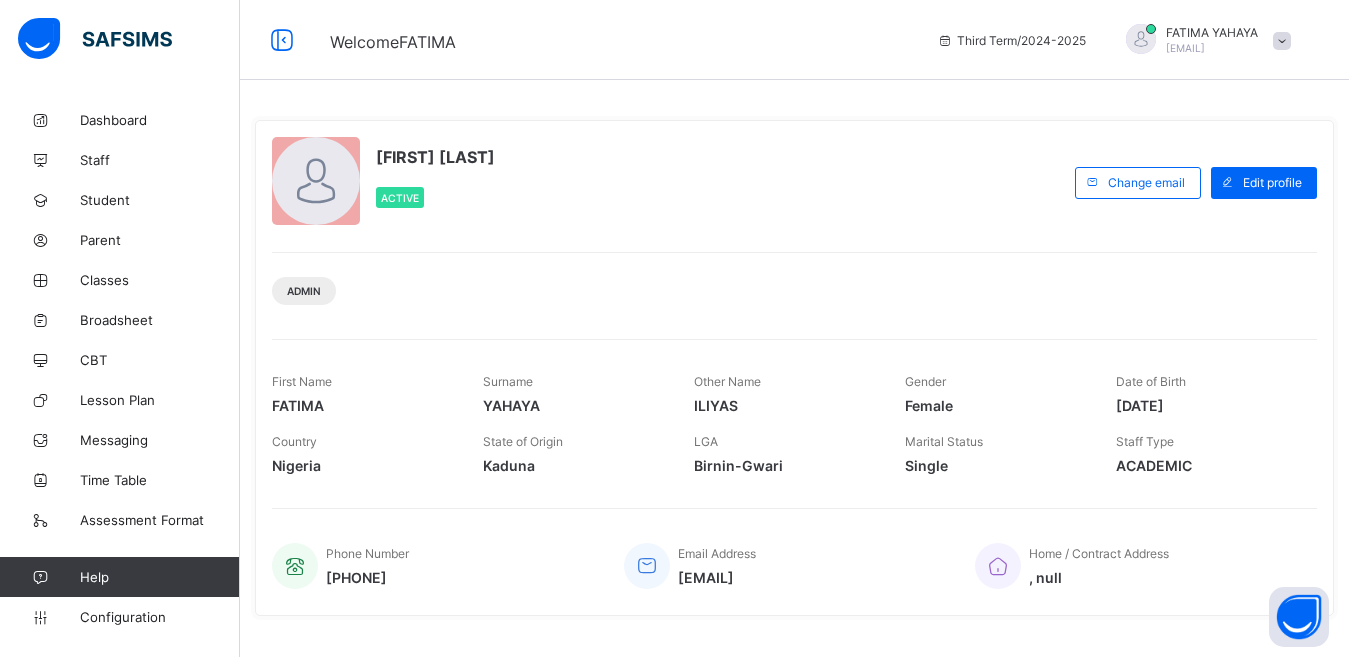 scroll, scrollTop: 0, scrollLeft: 0, axis: both 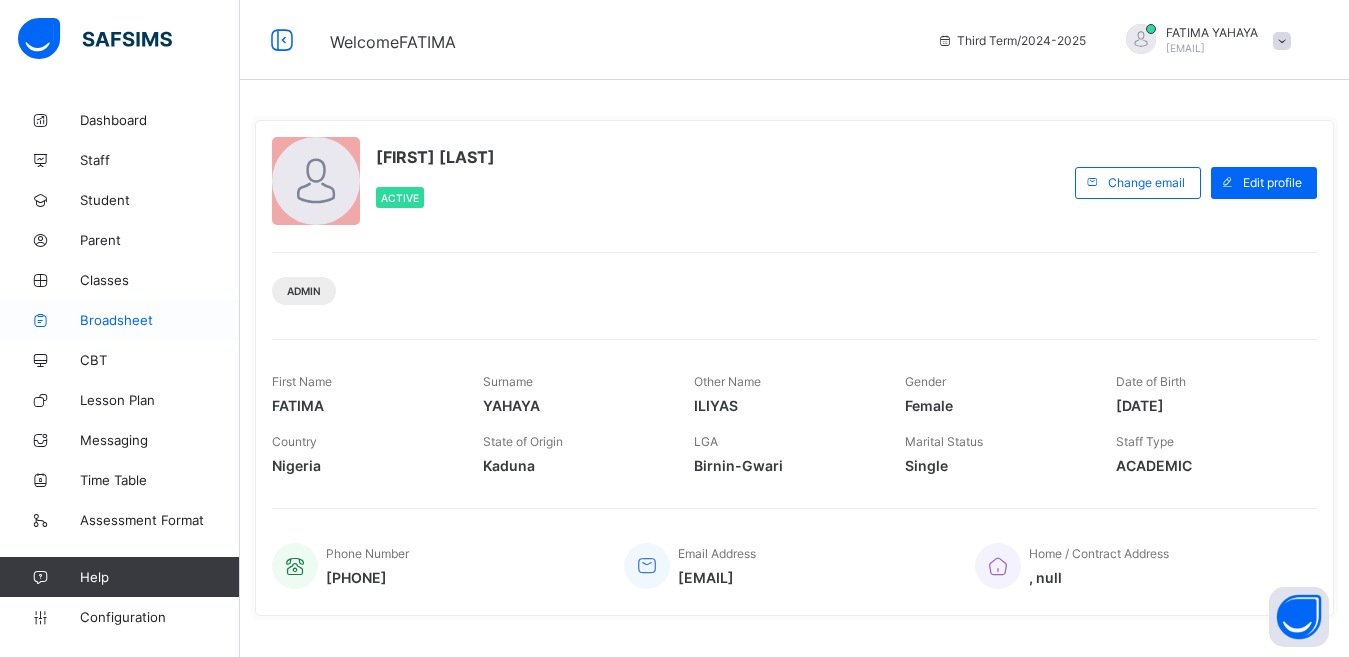 click on "Broadsheet" at bounding box center (160, 320) 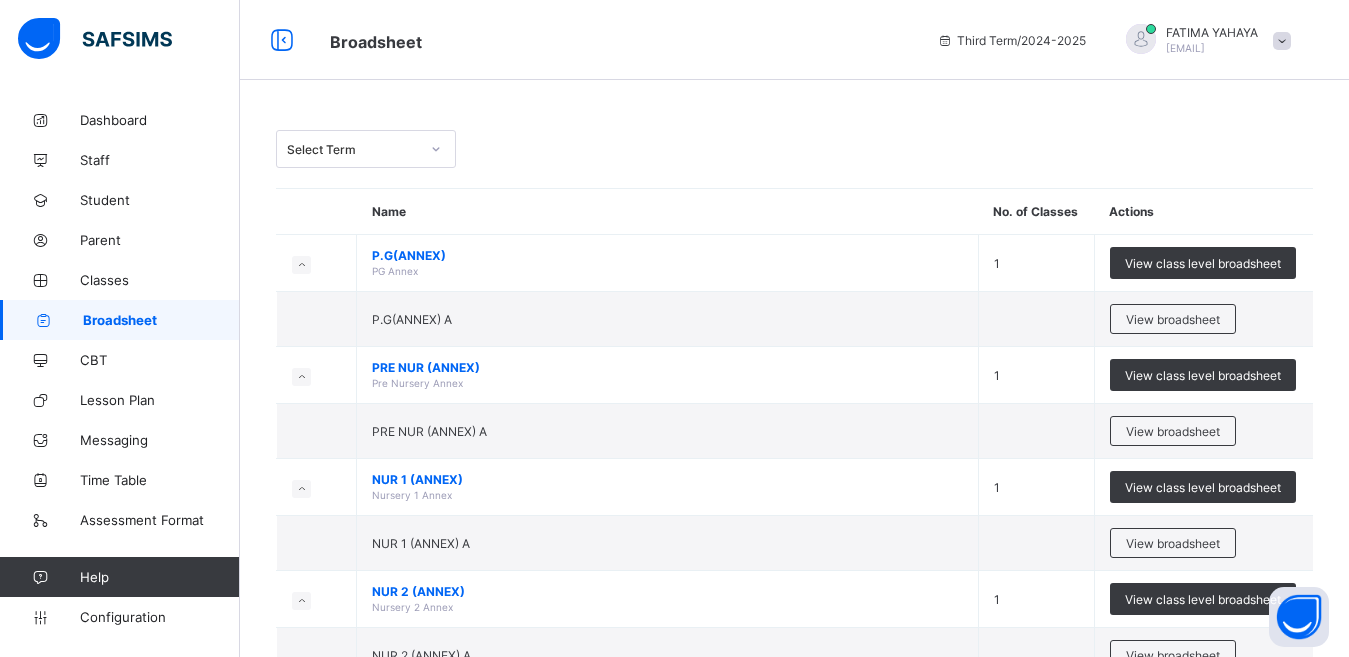 scroll, scrollTop: 17, scrollLeft: 0, axis: vertical 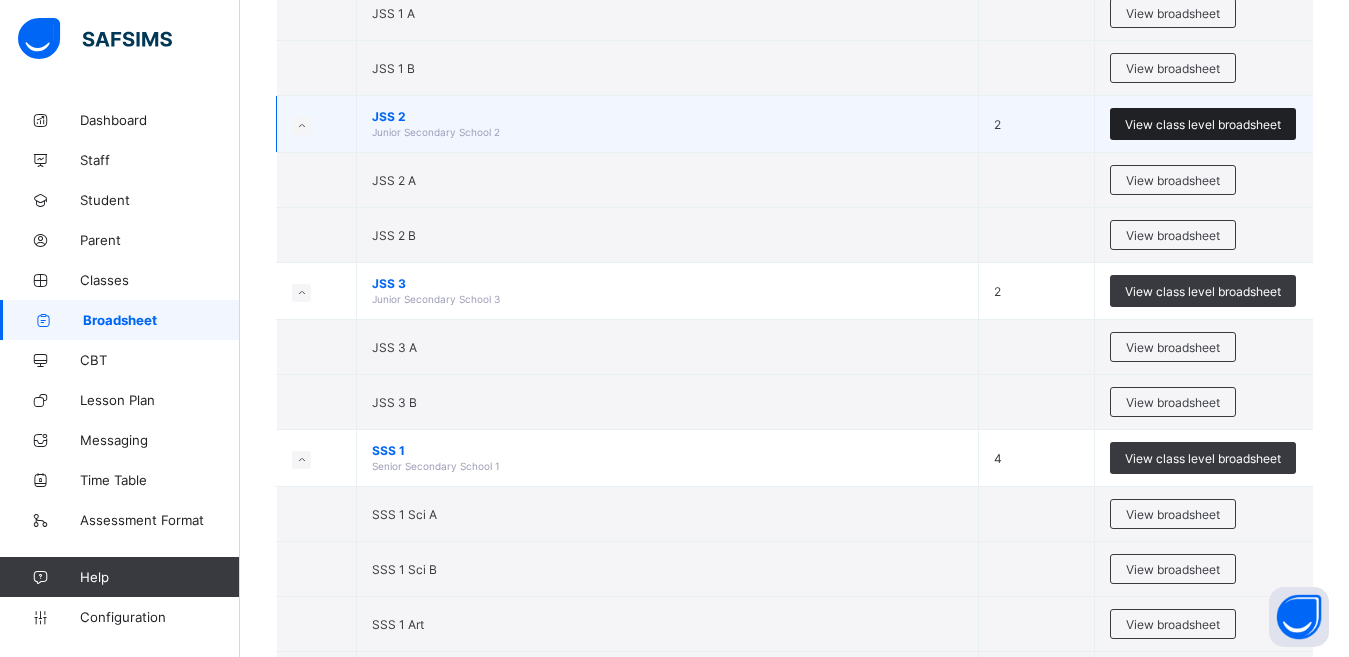 click on "View class level broadsheet" at bounding box center (1203, 124) 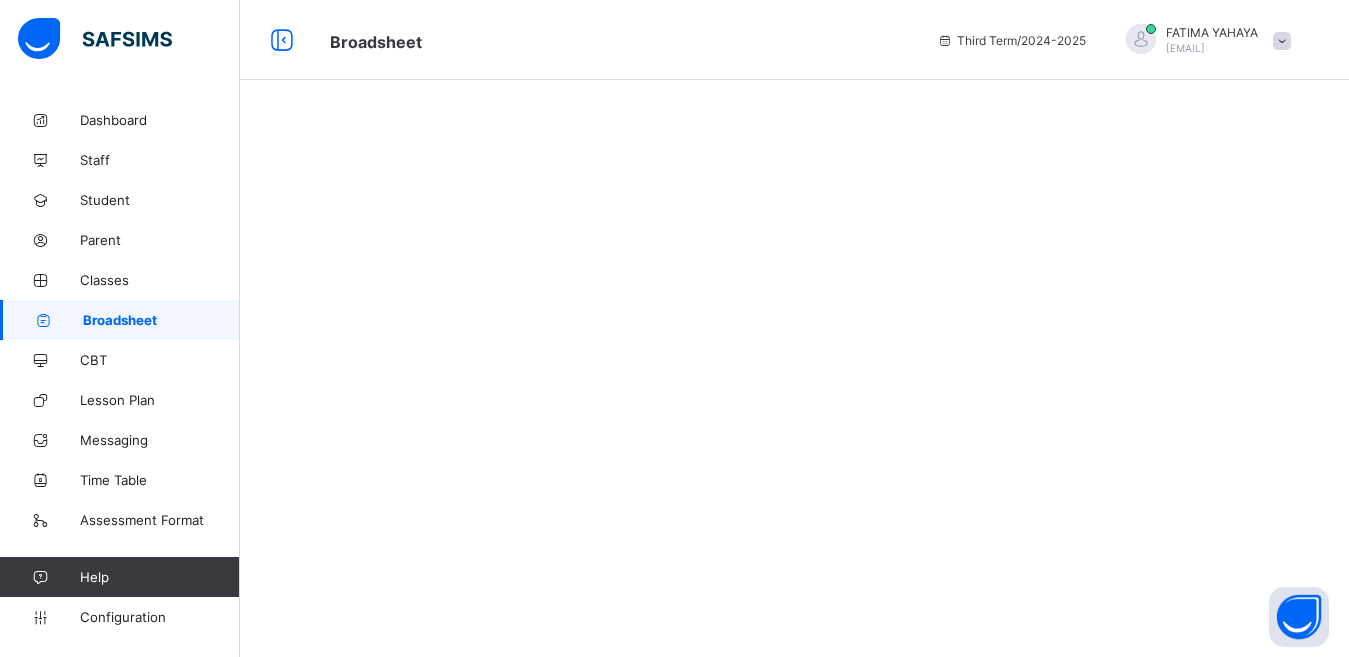scroll, scrollTop: 0, scrollLeft: 0, axis: both 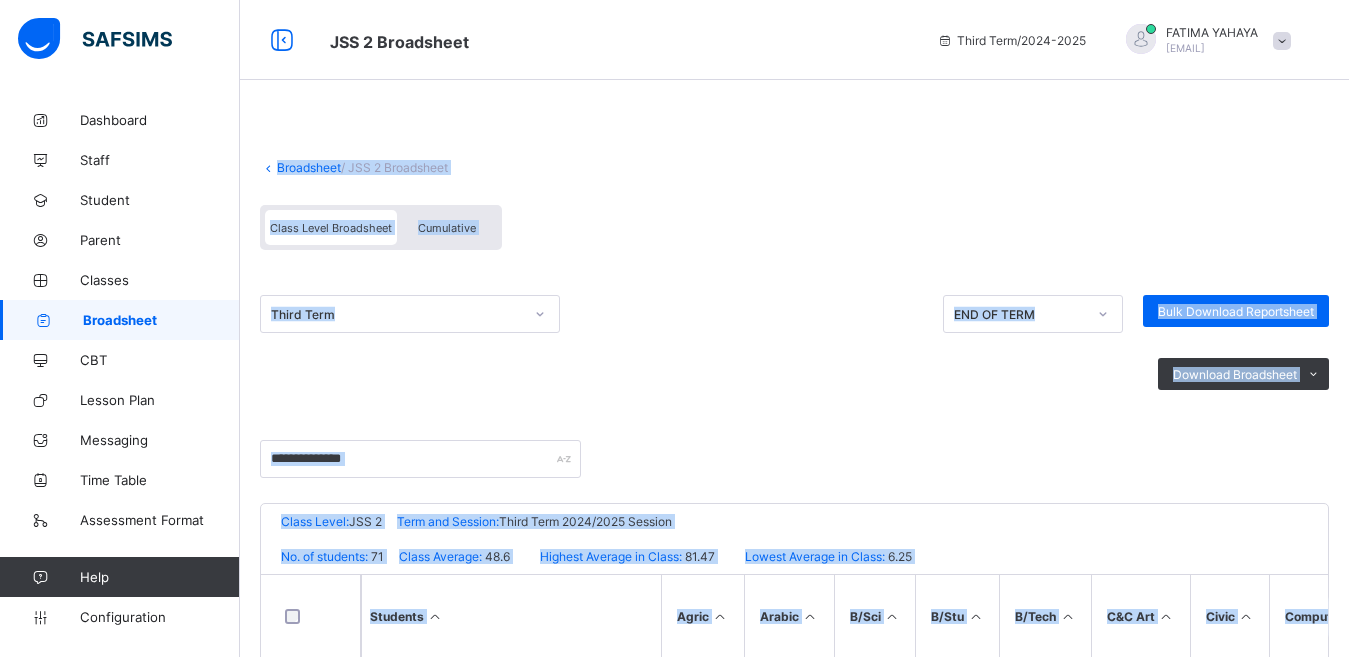 click on "Class Level Broadsheet Cumulative" at bounding box center (794, 232) 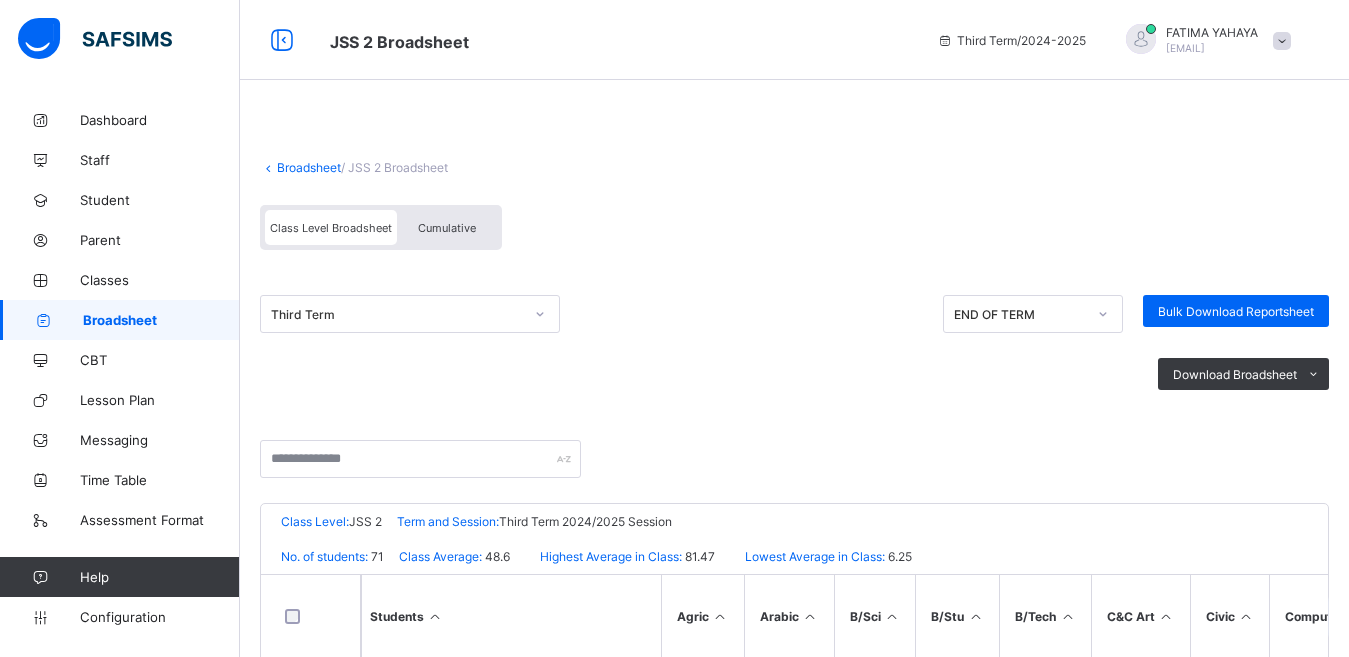 click on "Cumulative" at bounding box center [447, 228] 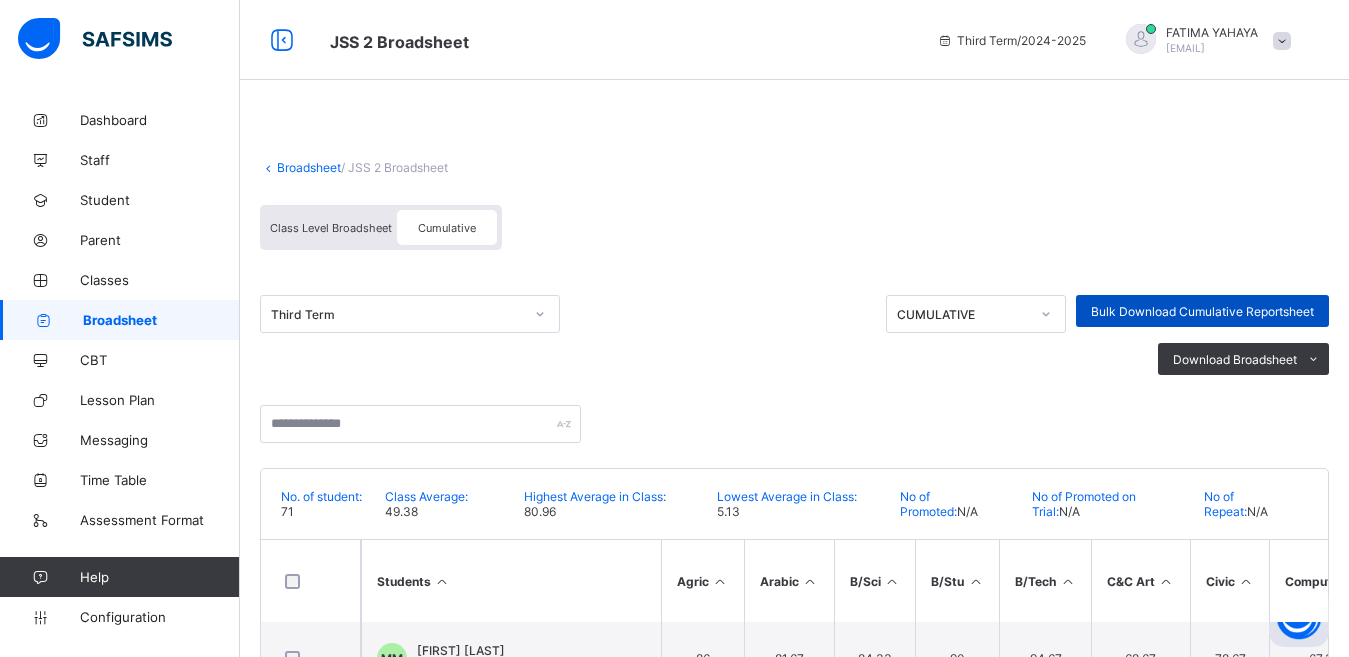 click on "Bulk Download Cumulative Reportsheet" at bounding box center [1202, 311] 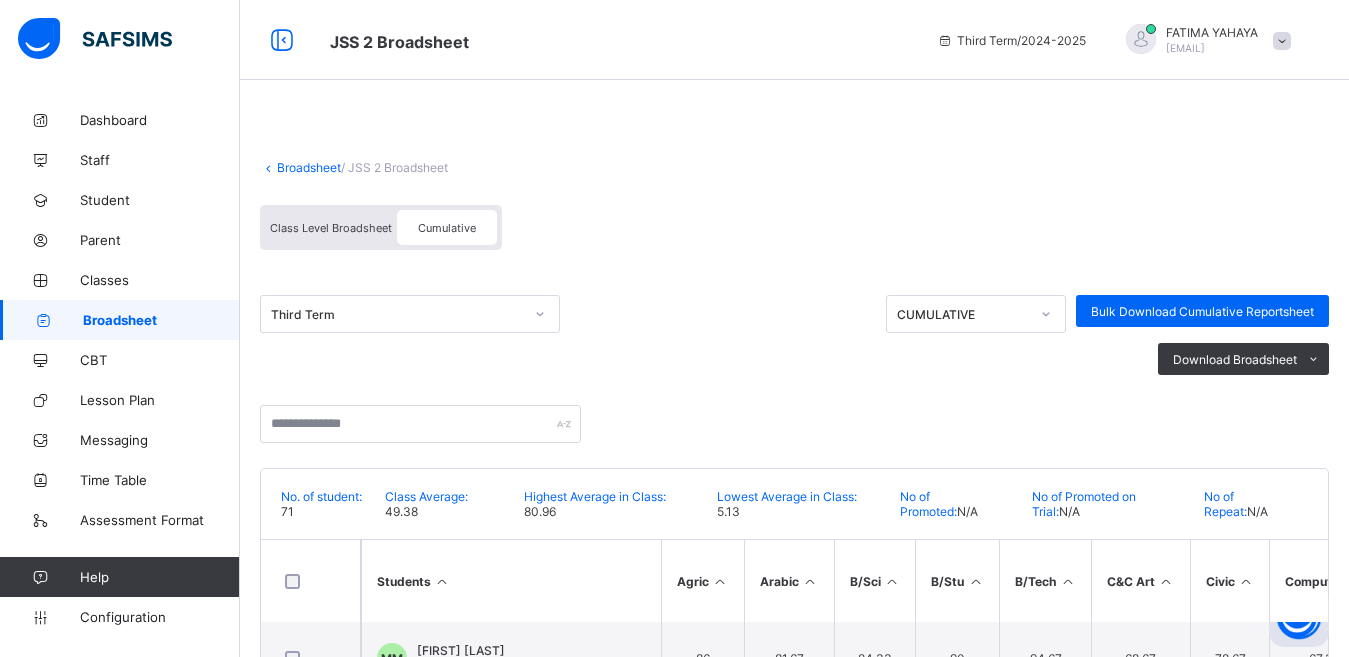 click on "Broadsheet" at bounding box center (309, 167) 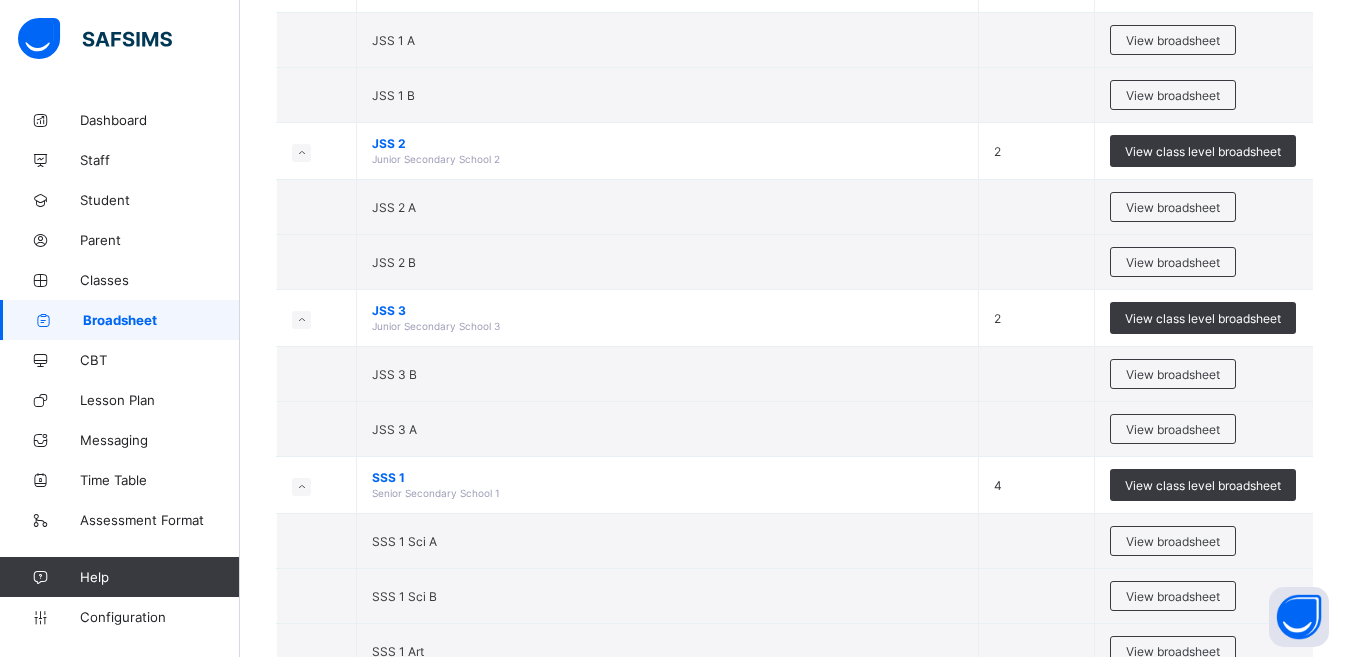scroll, scrollTop: 2693, scrollLeft: 0, axis: vertical 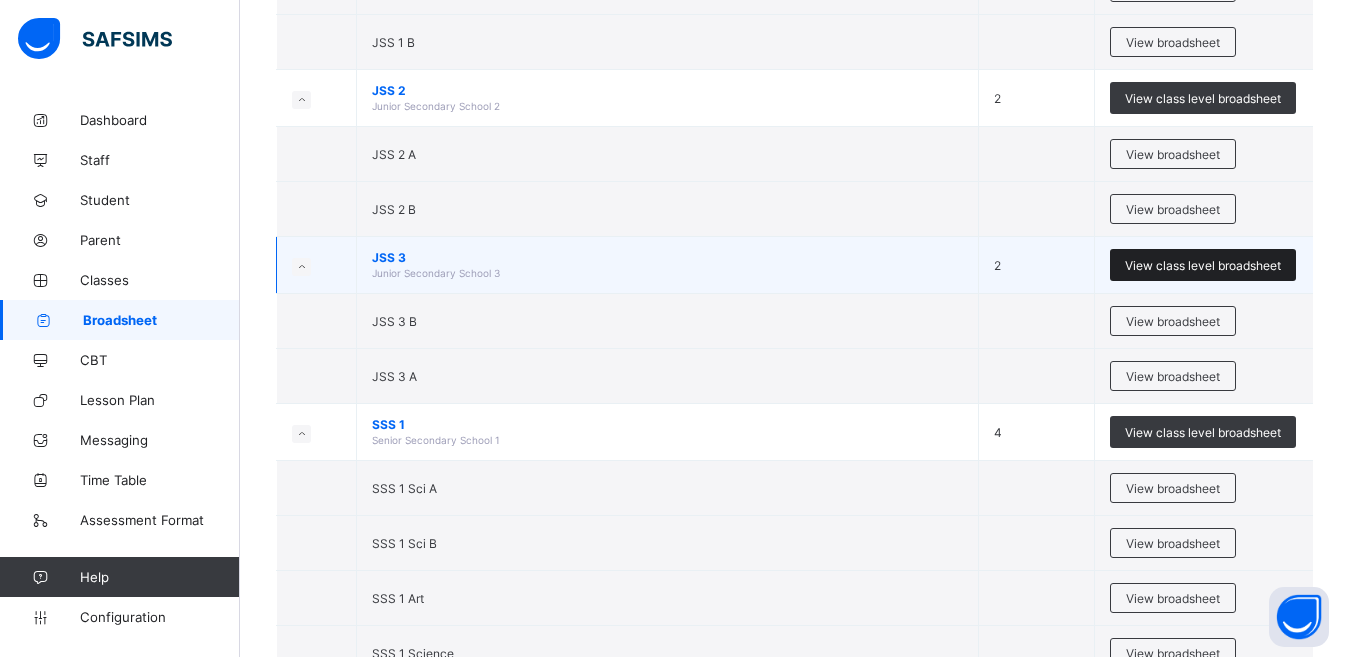 click on "View class level broadsheet" at bounding box center [1203, 265] 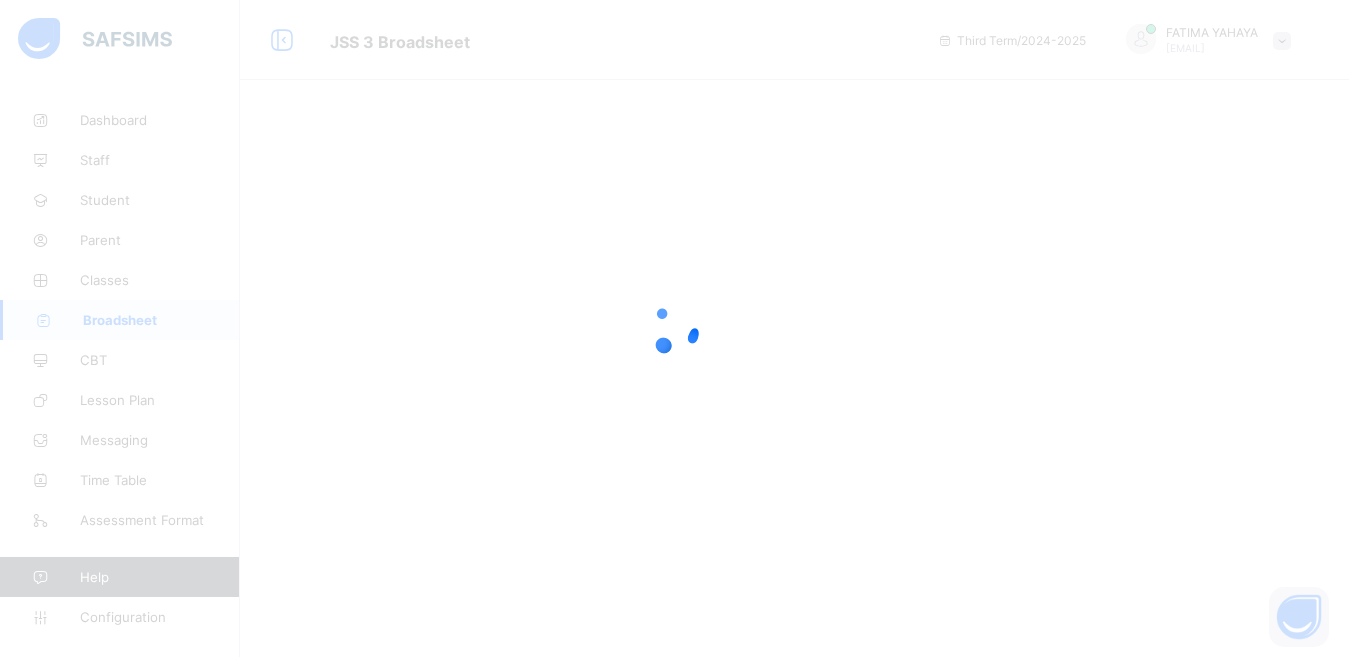 scroll, scrollTop: 0, scrollLeft: 0, axis: both 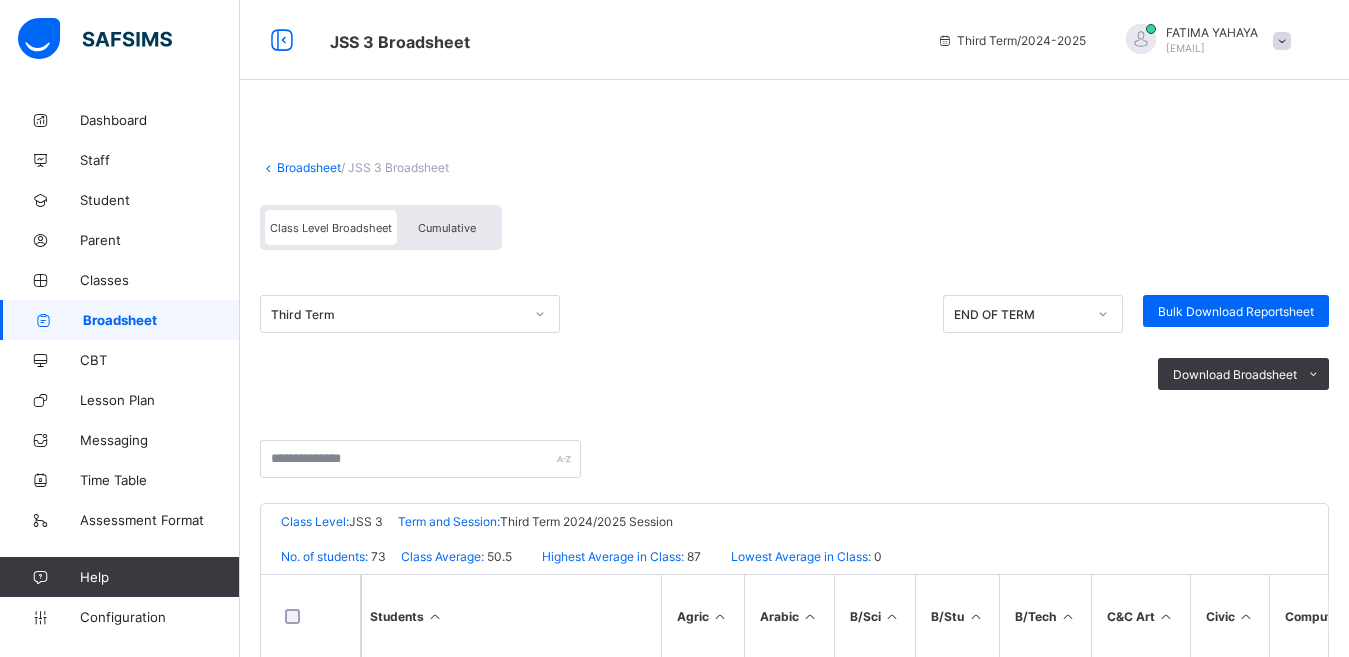 click on "Cumulative" at bounding box center [447, 228] 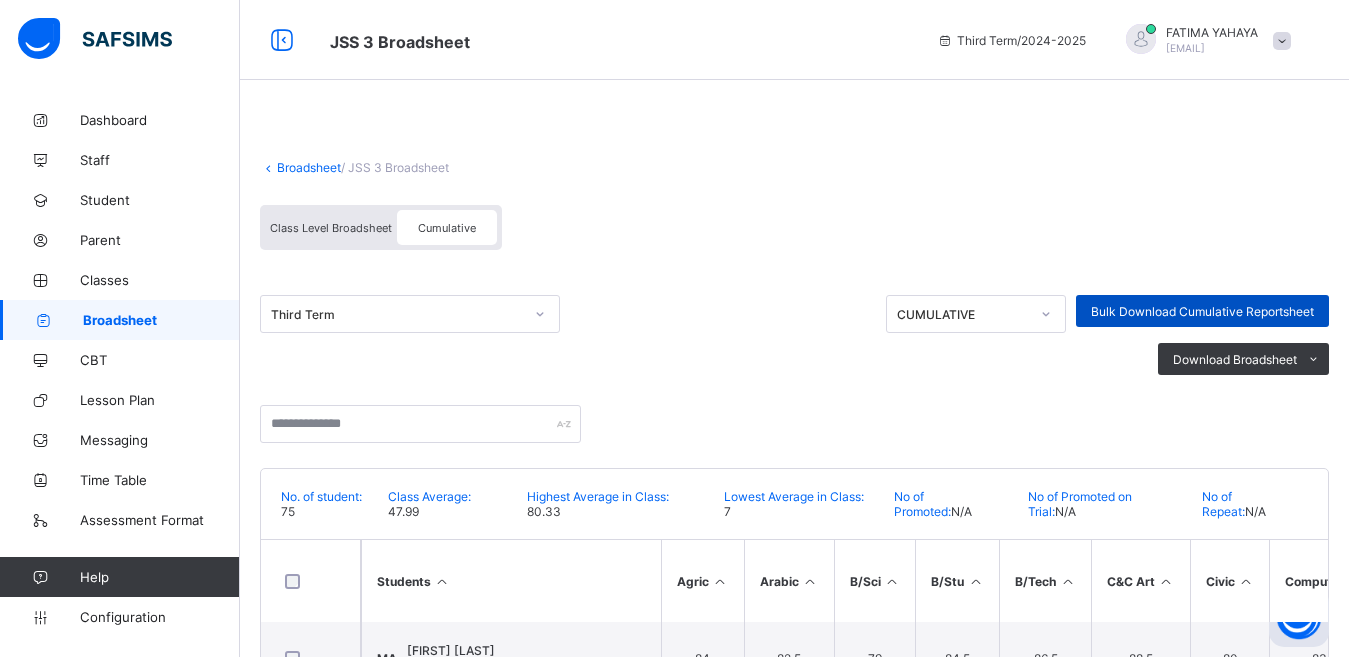 click on "Bulk Download Cumulative Reportsheet" at bounding box center (1202, 311) 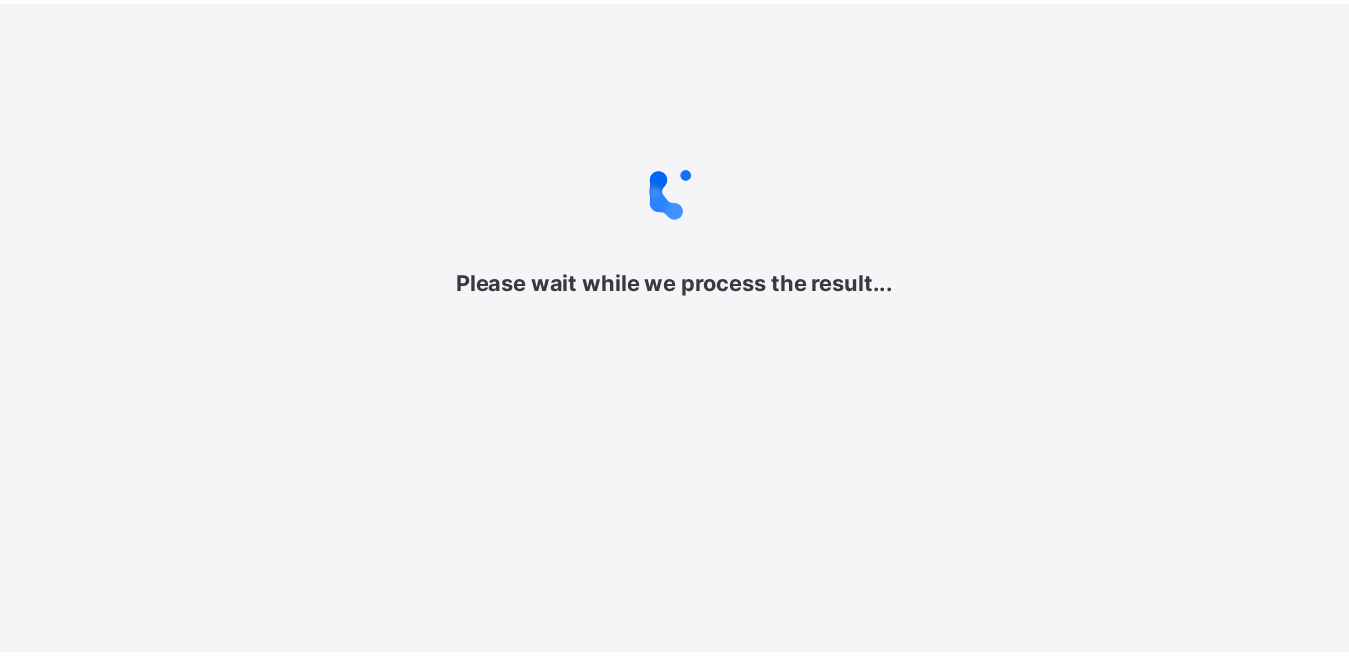 scroll, scrollTop: 0, scrollLeft: 0, axis: both 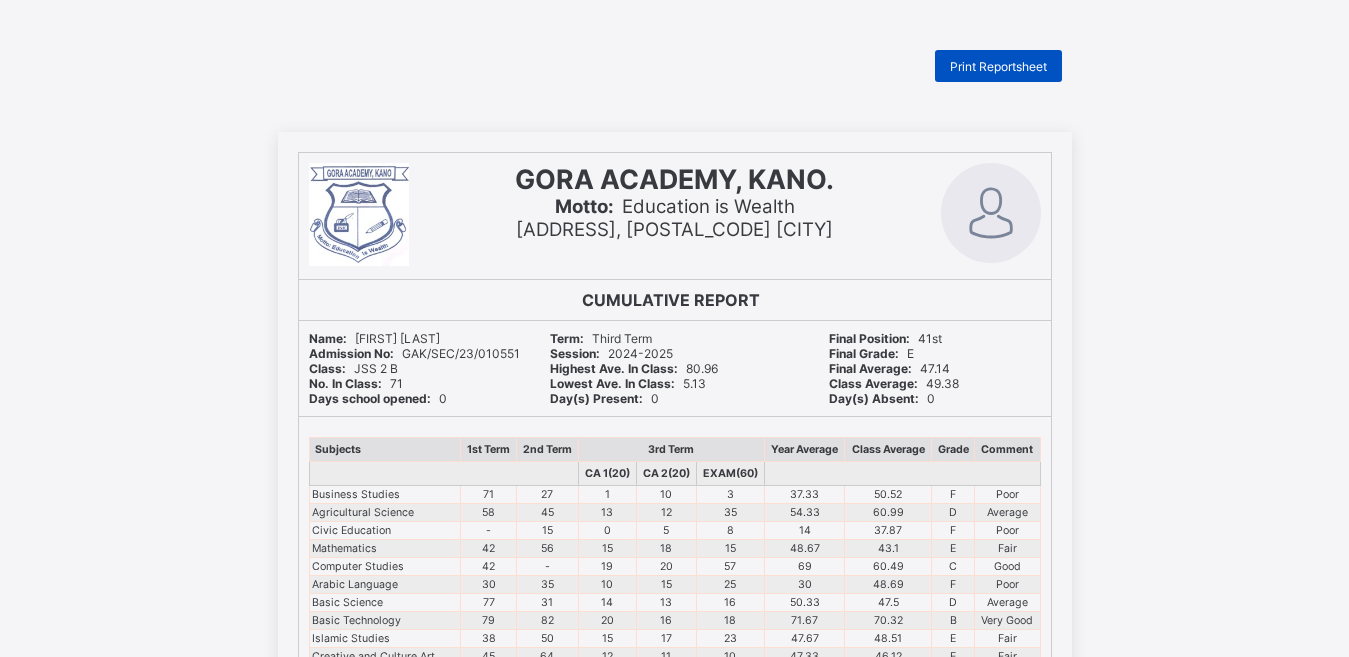 click on "Print Reportsheet" at bounding box center (998, 66) 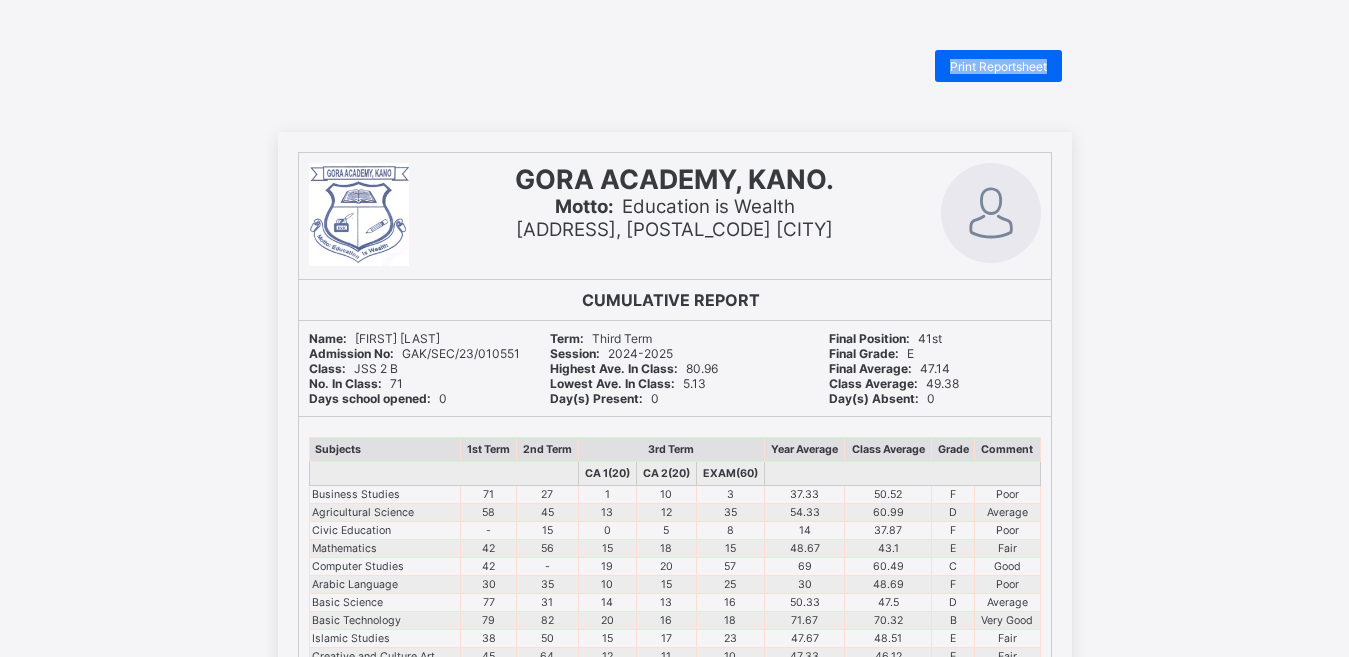 click on "Print Reportsheet" at bounding box center (998, 66) 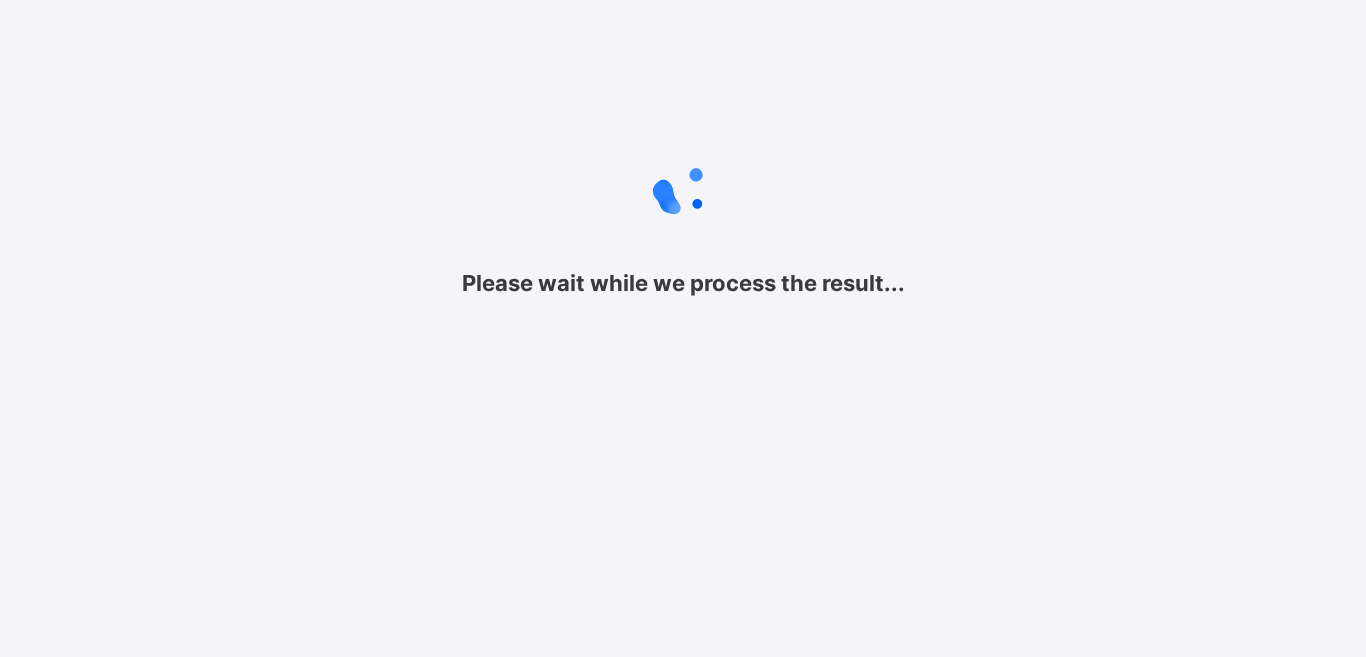 scroll, scrollTop: 0, scrollLeft: 0, axis: both 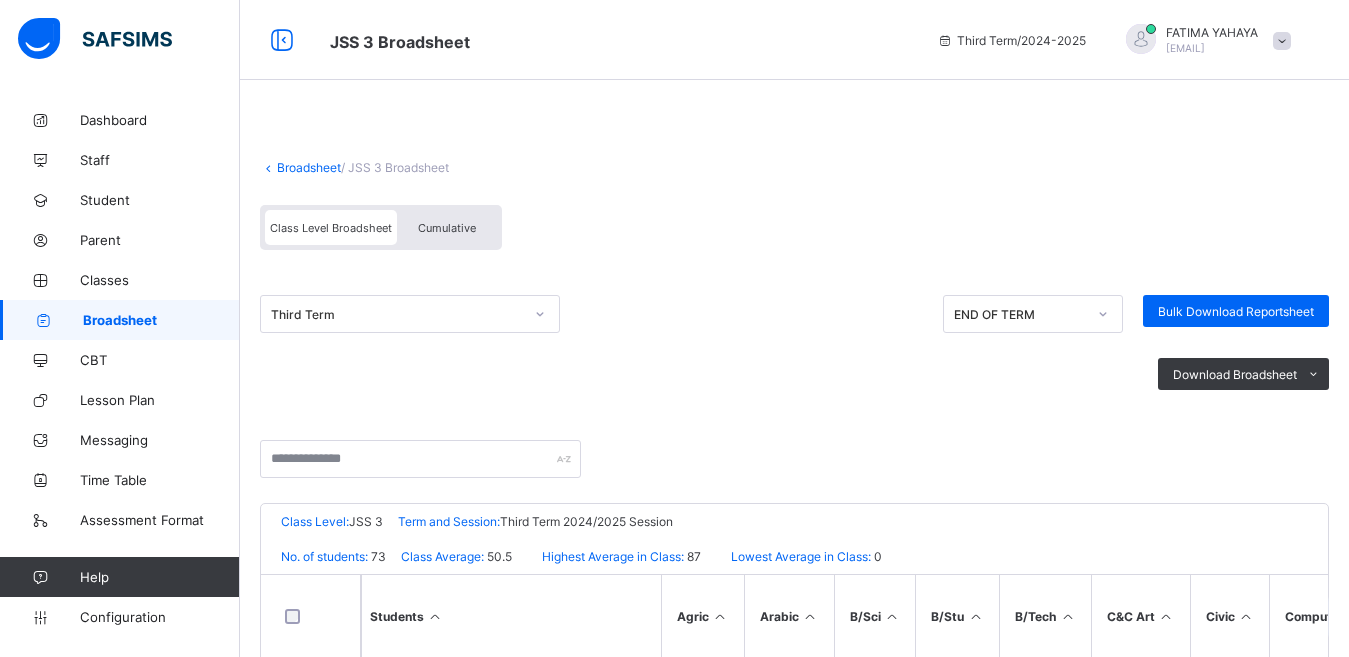 click on "Cumulative" at bounding box center [447, 228] 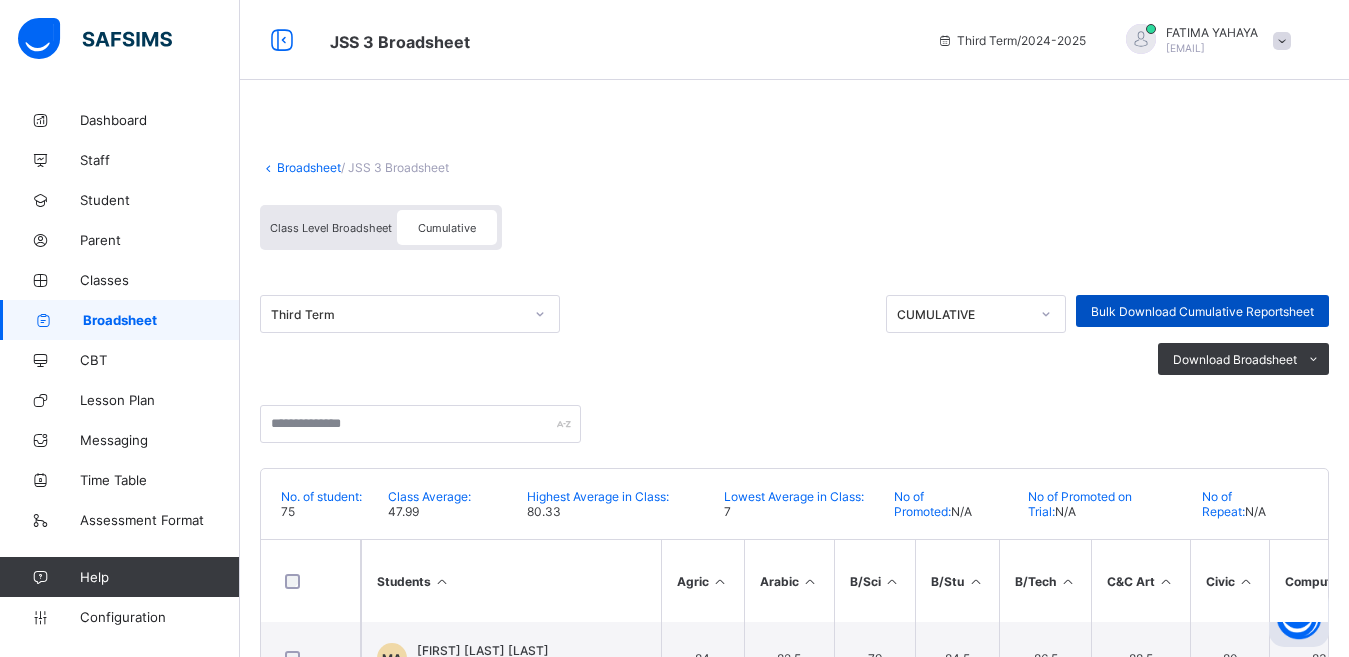 click on "Bulk Download Cumulative Reportsheet" at bounding box center [1202, 311] 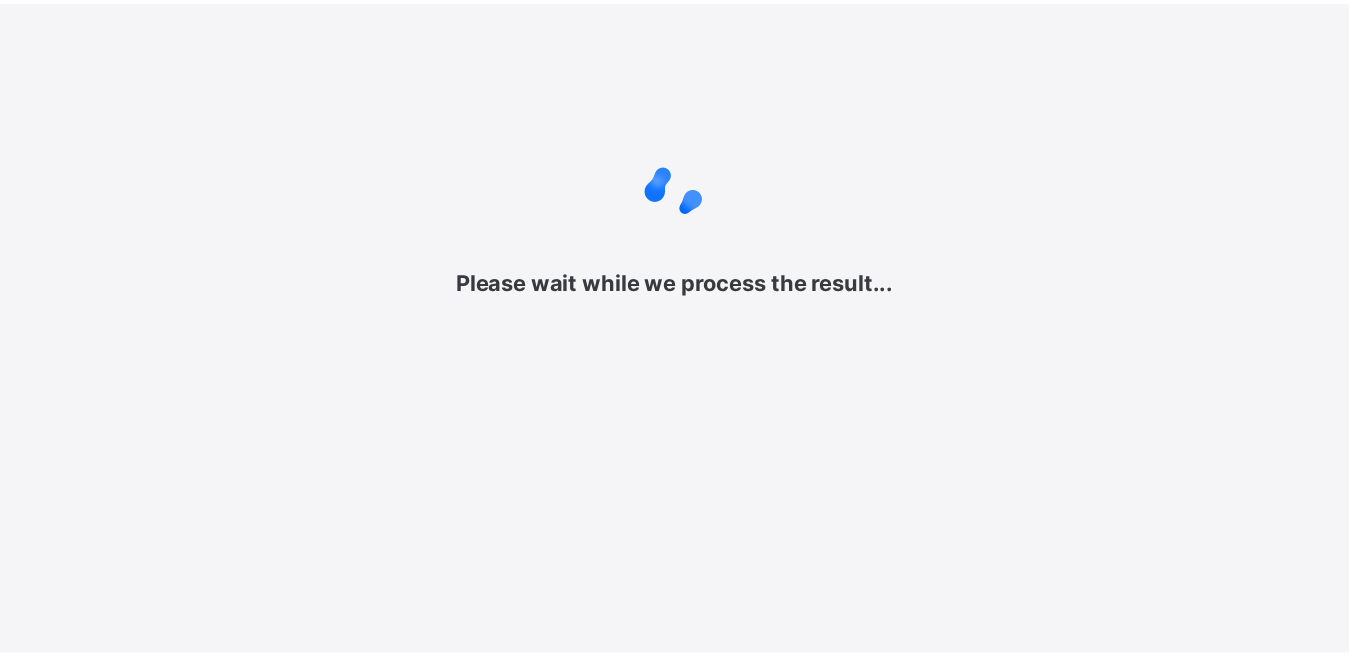 scroll, scrollTop: 0, scrollLeft: 0, axis: both 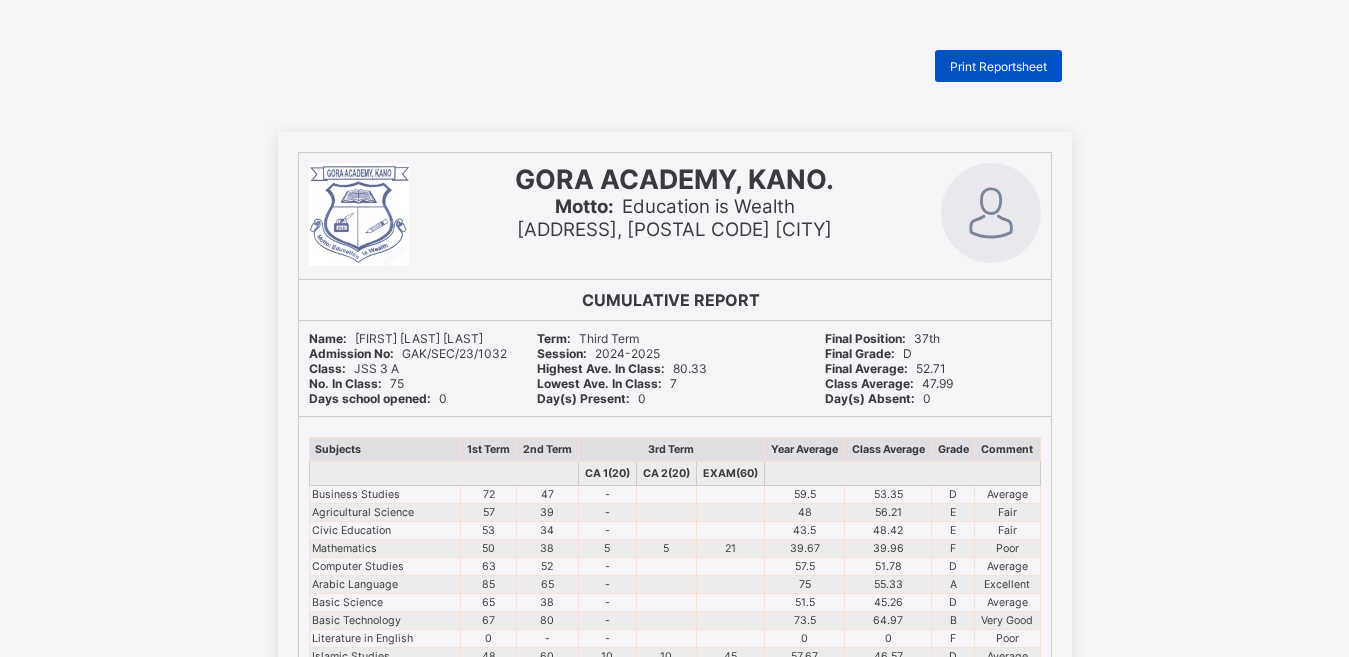 click on "Print Reportsheet" at bounding box center (998, 66) 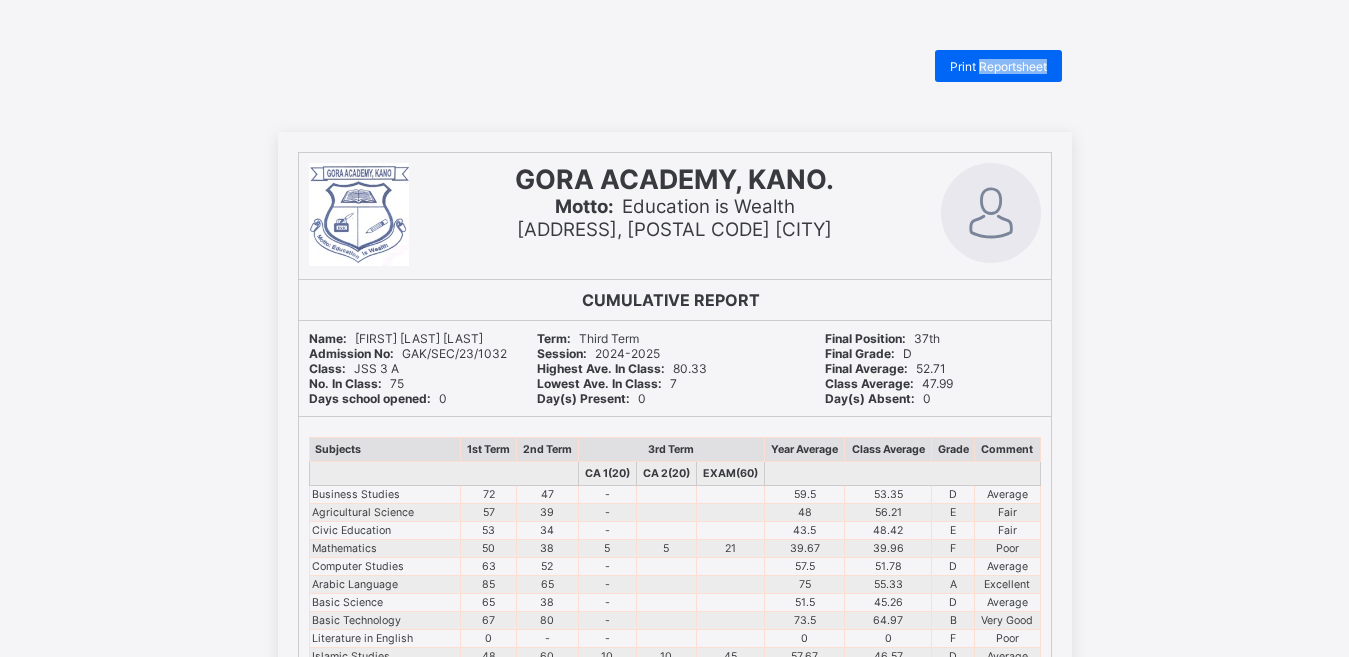 click on "Print Reportsheet" at bounding box center [998, 66] 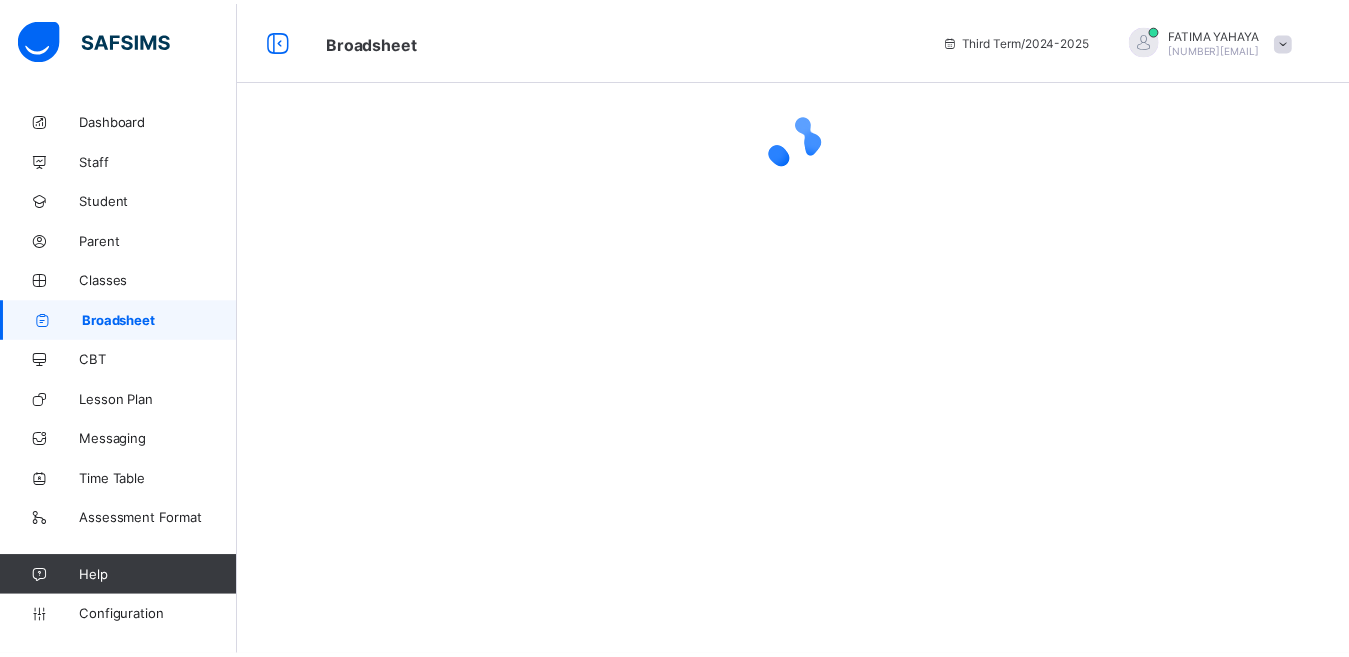 scroll, scrollTop: 0, scrollLeft: 0, axis: both 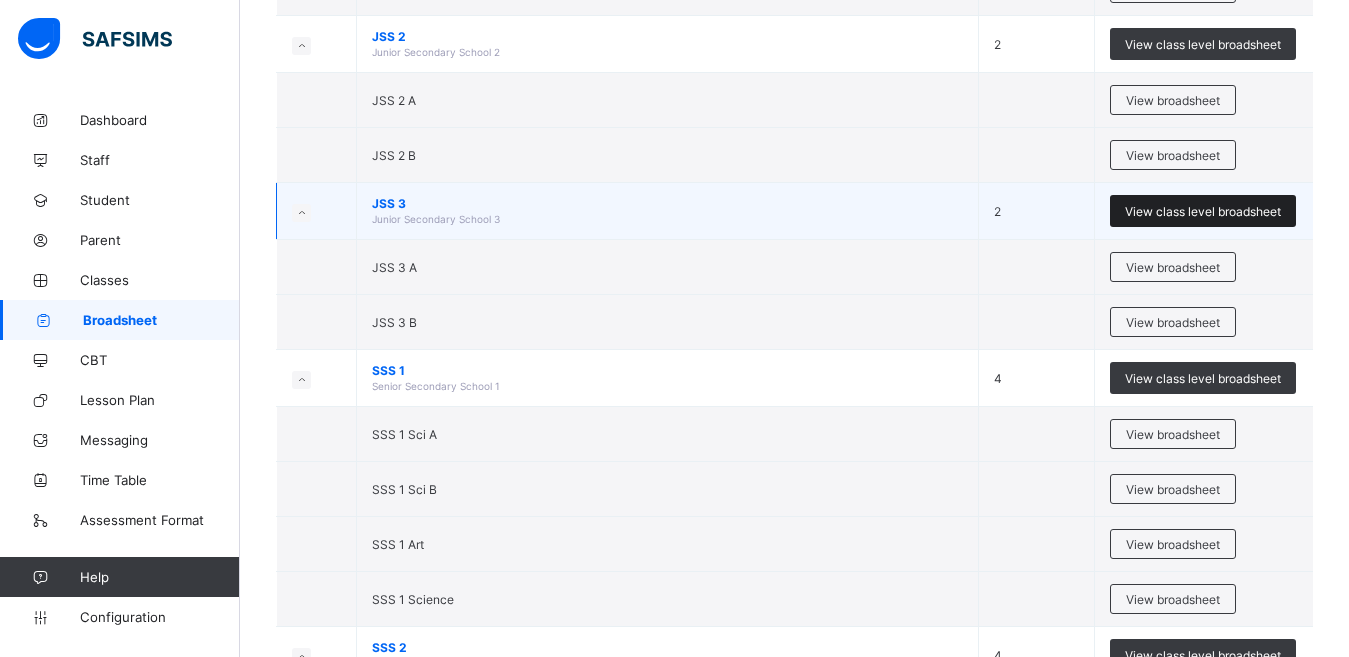 click on "View class level broadsheet" at bounding box center (1203, 211) 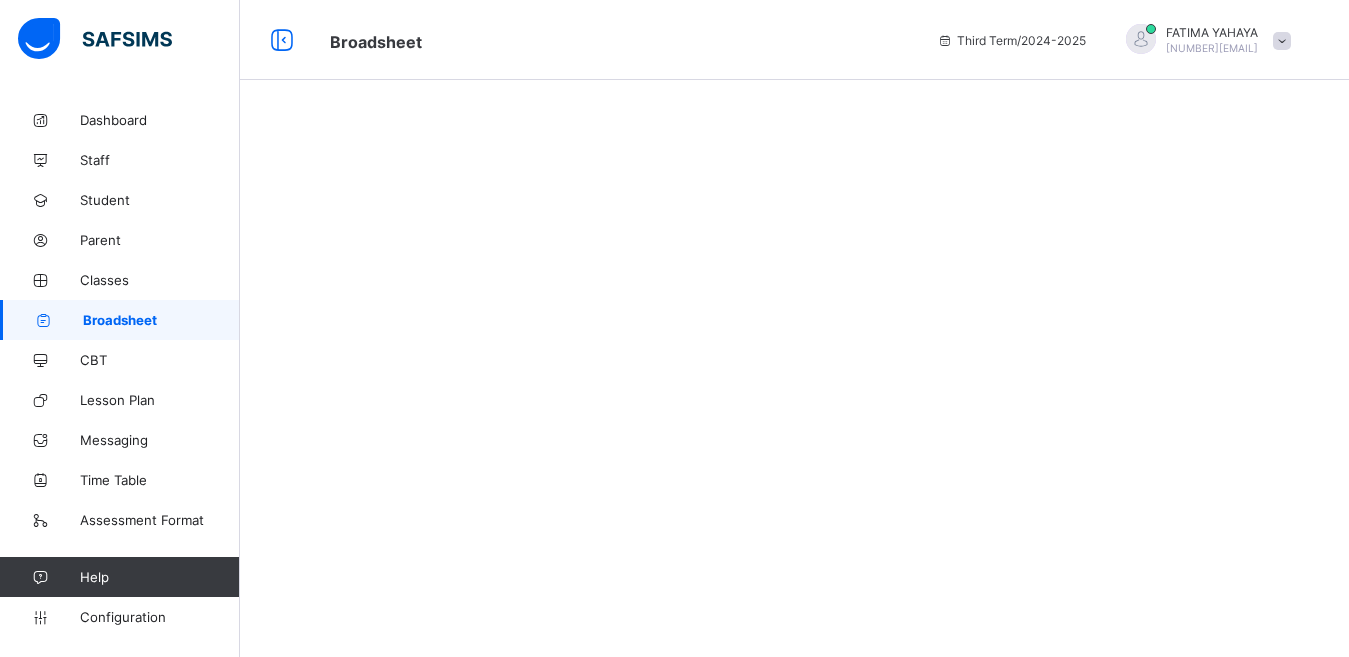 scroll, scrollTop: 0, scrollLeft: 0, axis: both 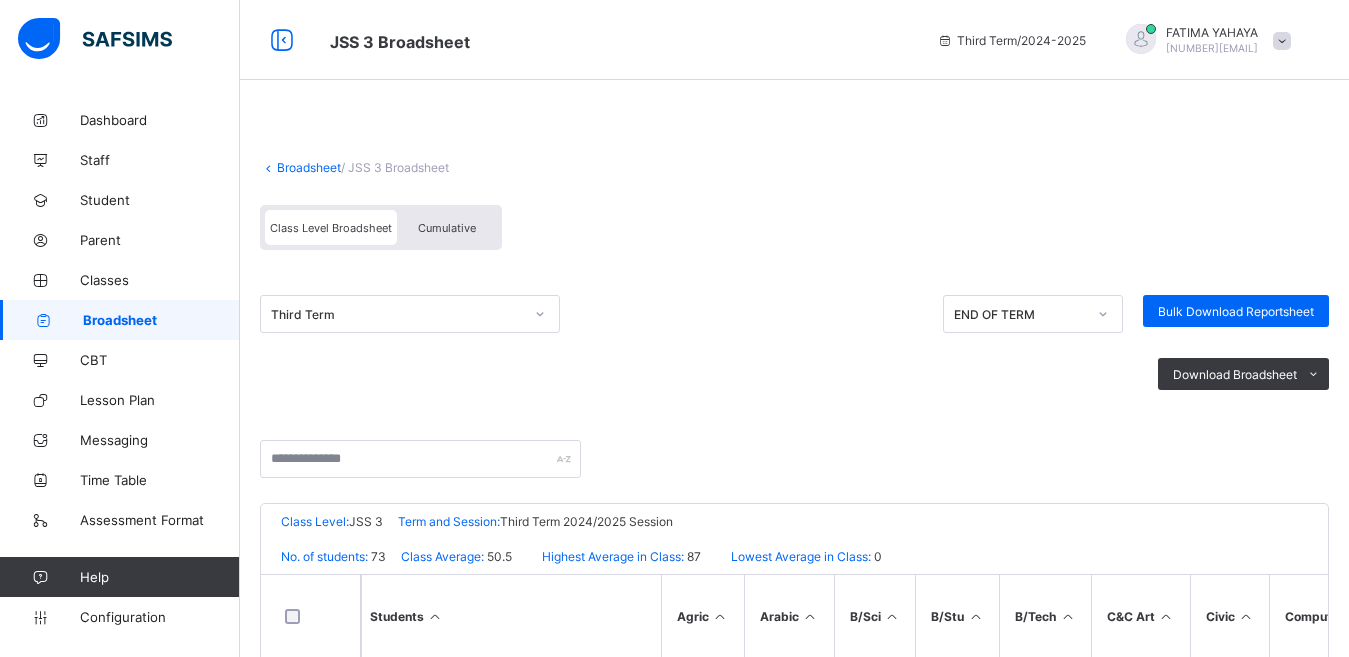 click on "Cumulative" at bounding box center (447, 227) 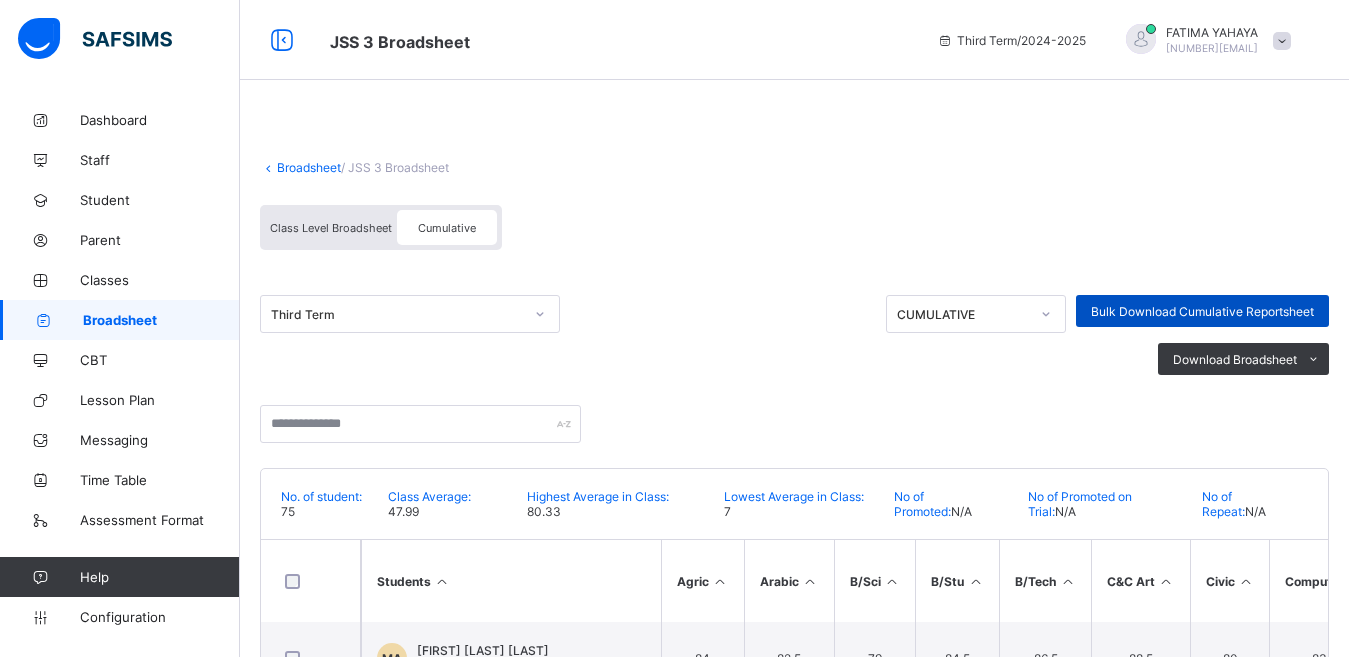 click on "Bulk Download Cumulative Reportsheet" at bounding box center (1202, 311) 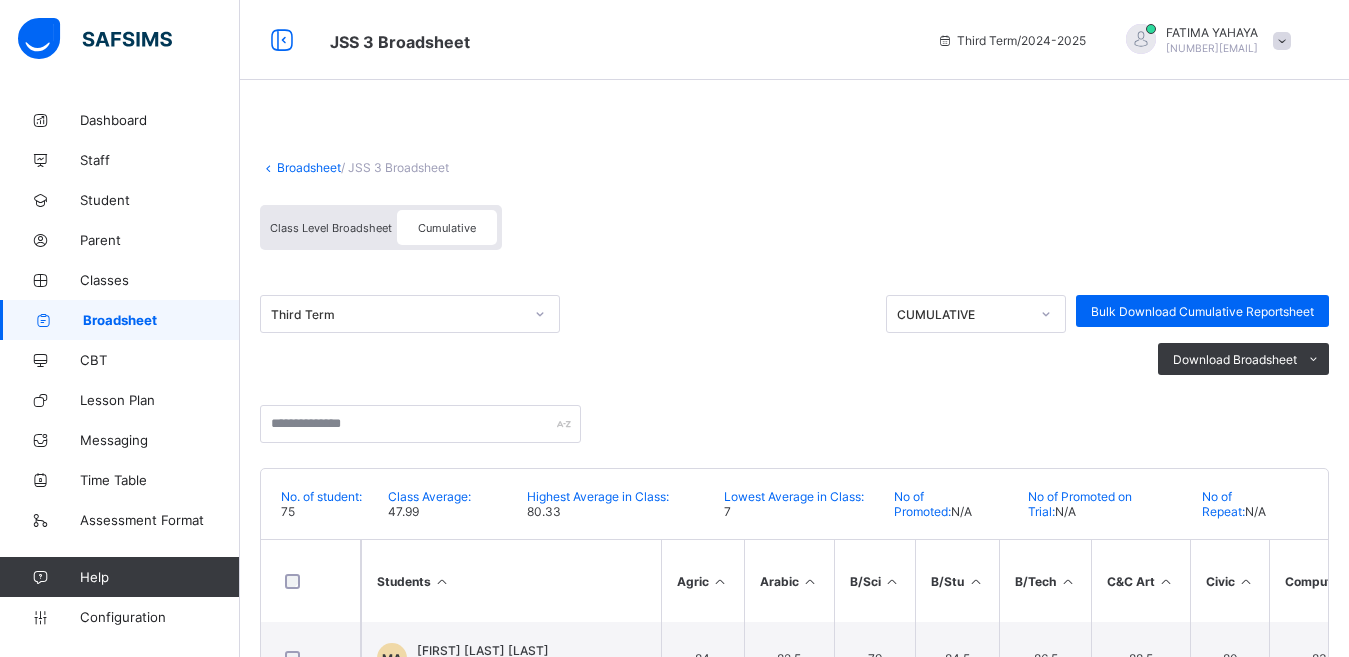 click on "Broadsheet" at bounding box center (309, 167) 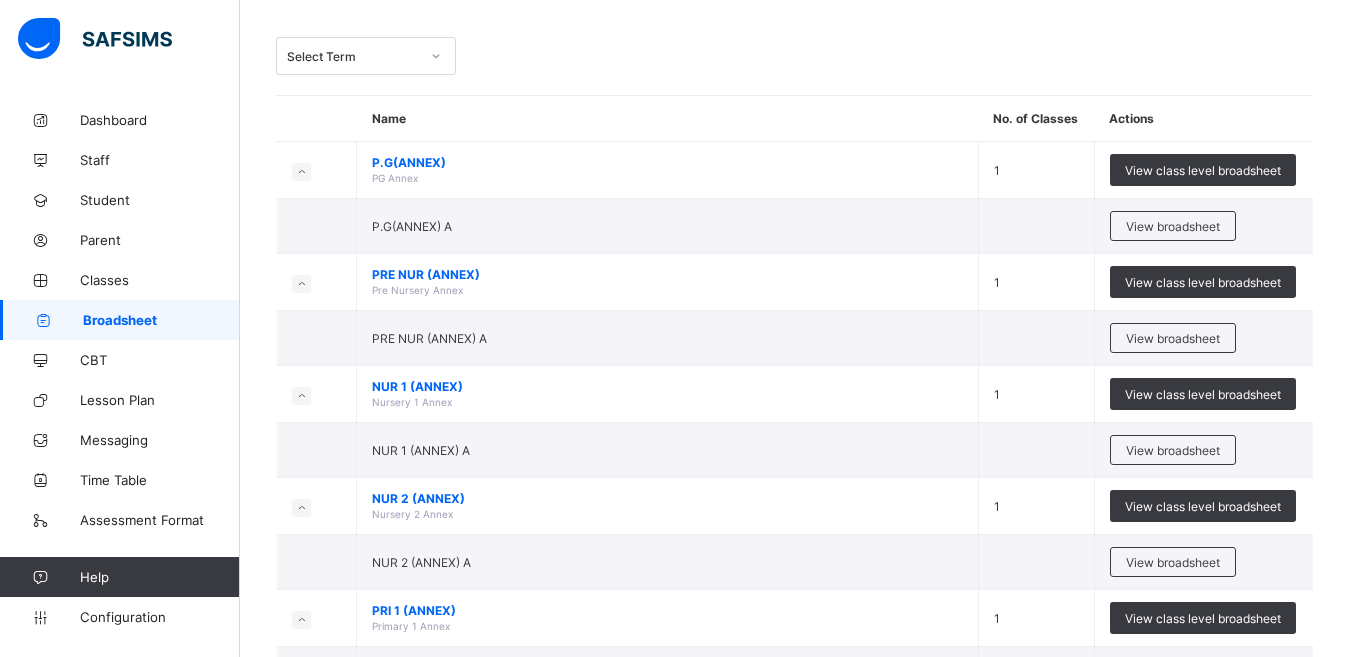 scroll, scrollTop: 120, scrollLeft: 0, axis: vertical 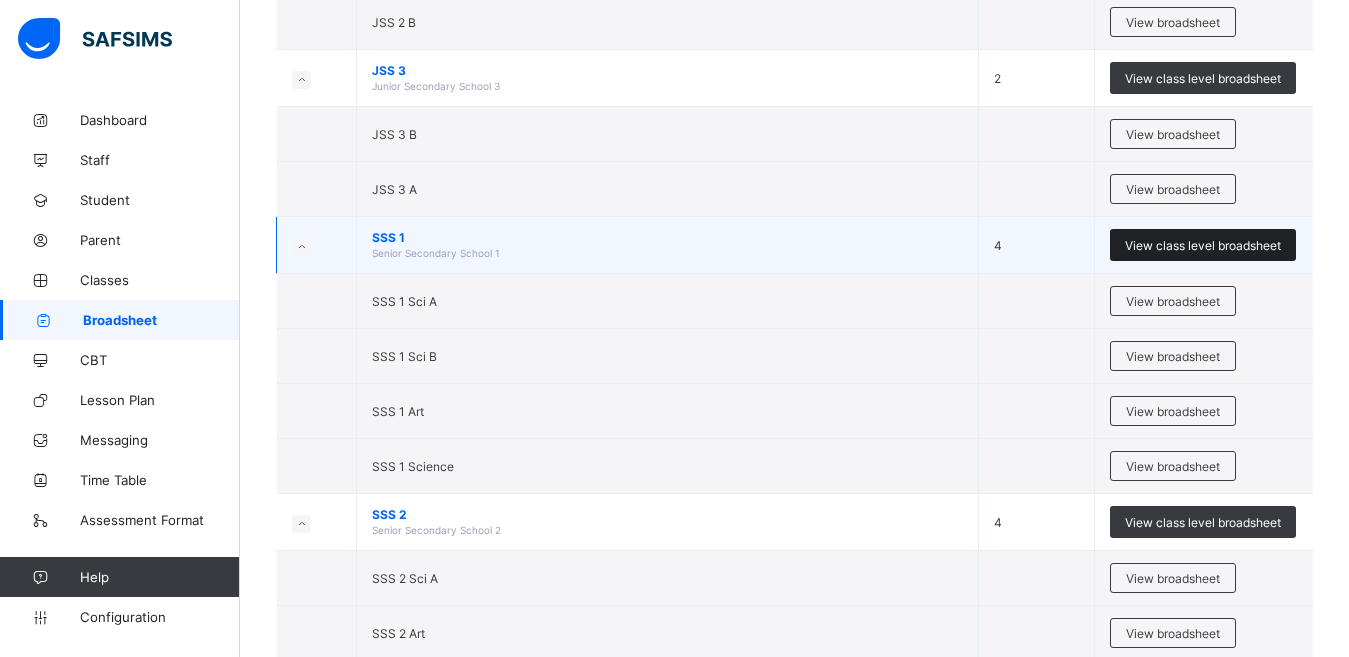 click on "View class level broadsheet" at bounding box center [1203, 245] 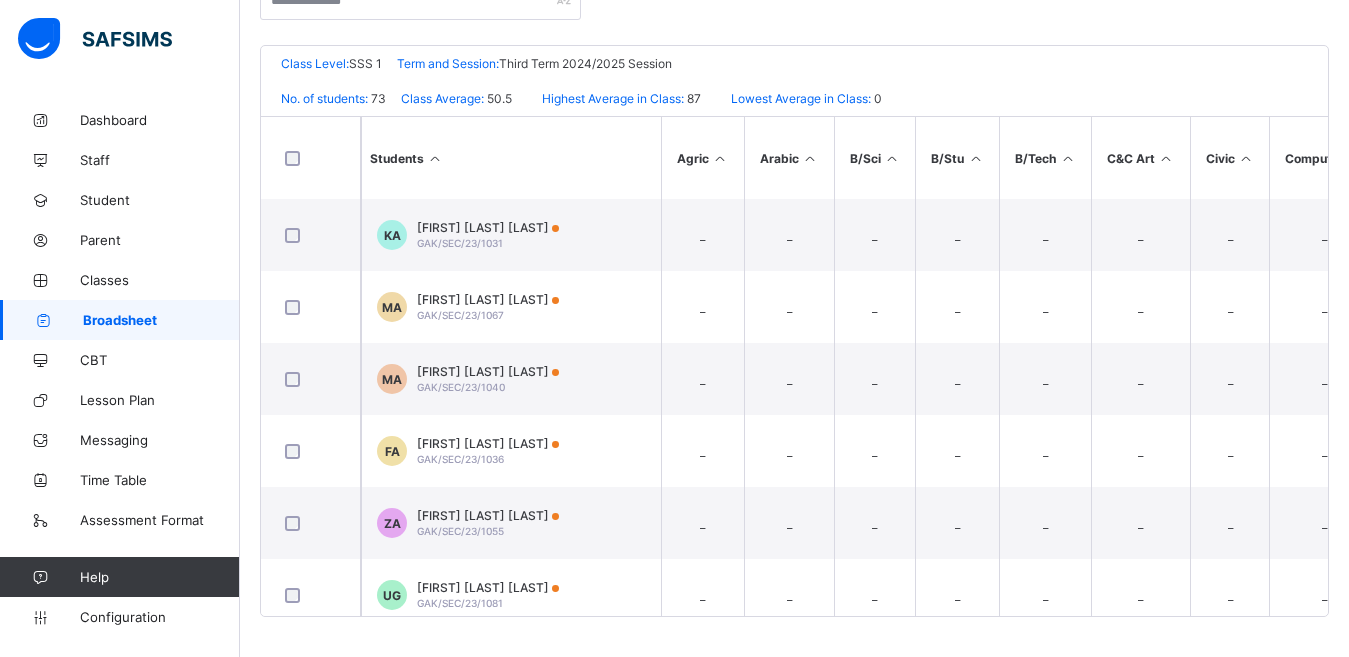scroll, scrollTop: 458, scrollLeft: 0, axis: vertical 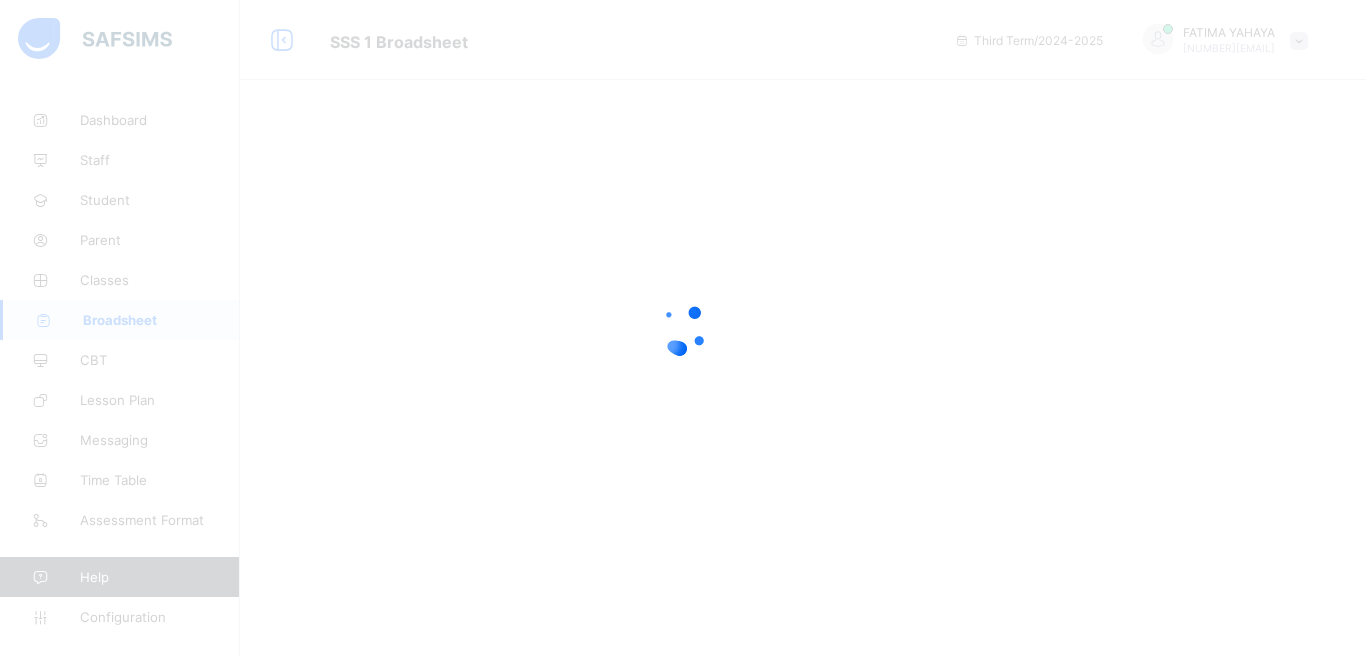 click at bounding box center [683, 328] 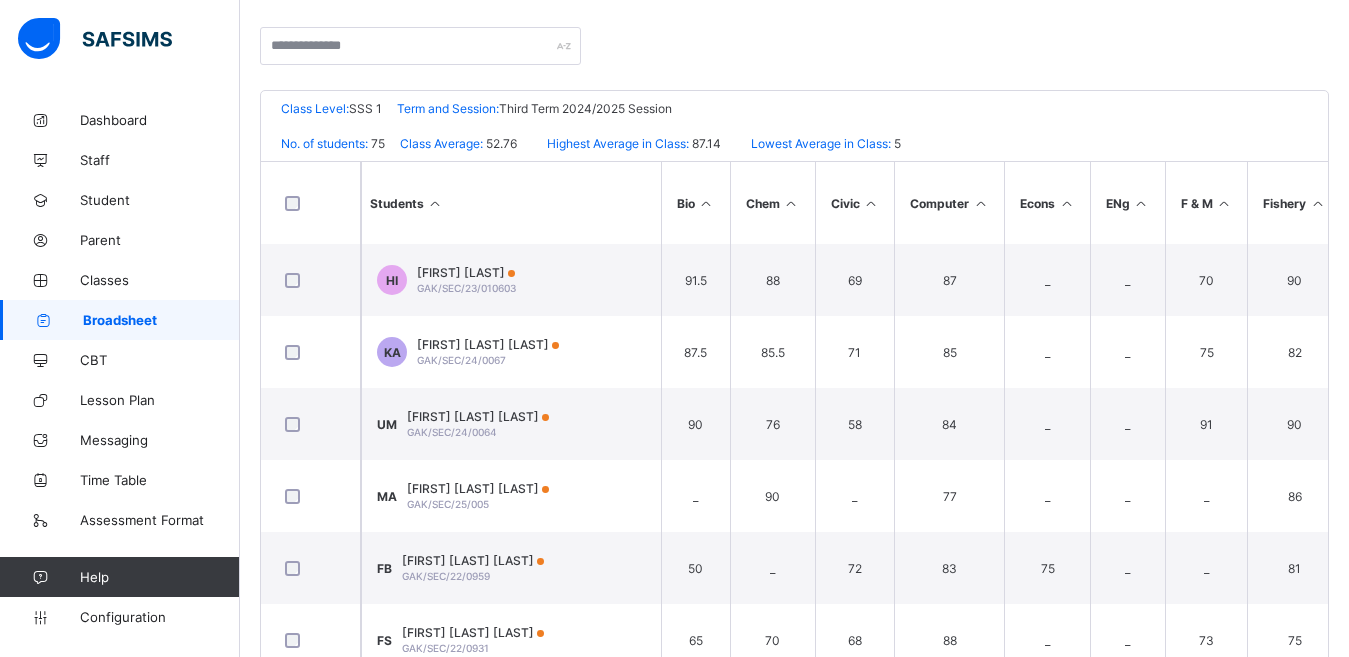 scroll, scrollTop: 458, scrollLeft: 0, axis: vertical 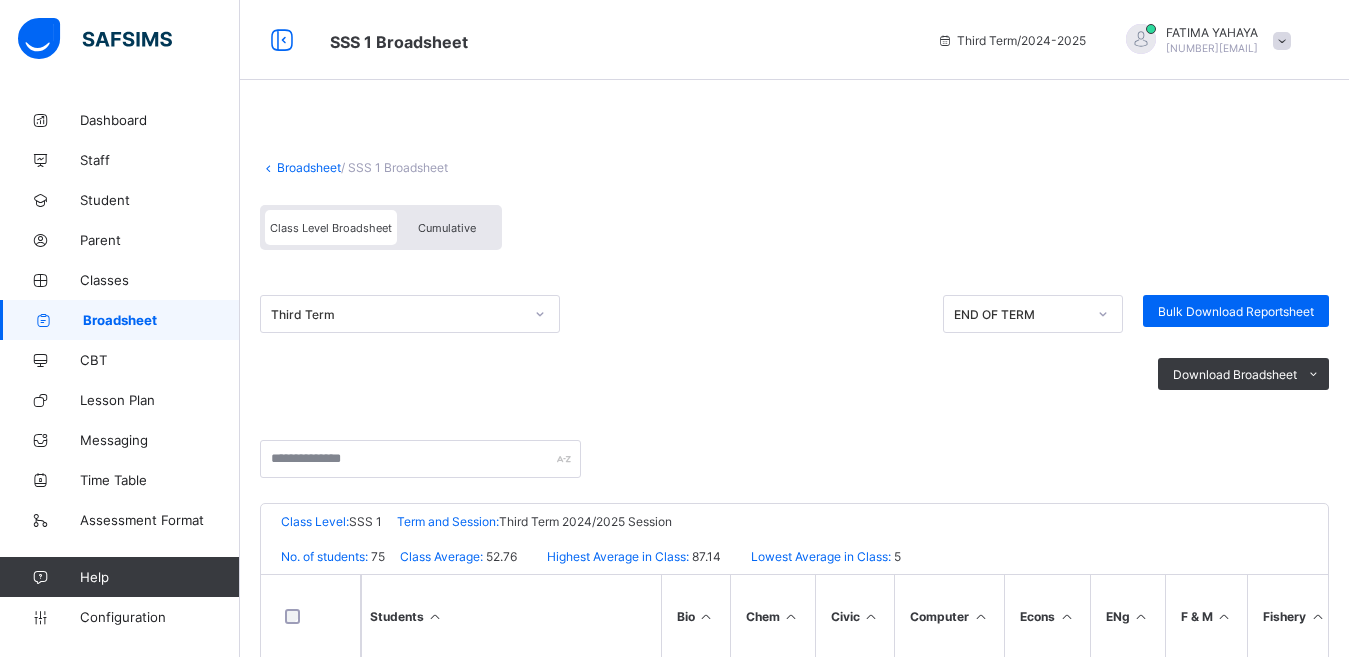 click on "Cumulative" at bounding box center (447, 228) 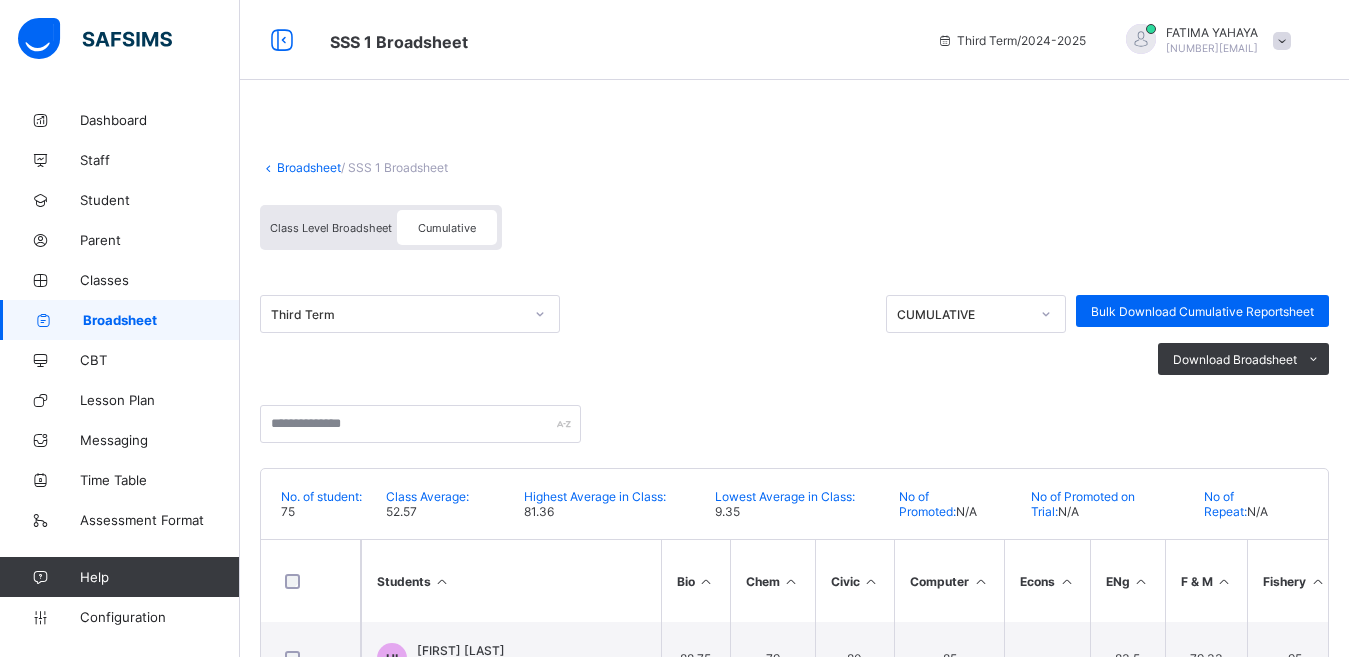 click on "Third Term CUMULATIVE Bulk Download Cumulative Reportsheet Download Broadsheet PDF Excel sheet" at bounding box center (794, 369) 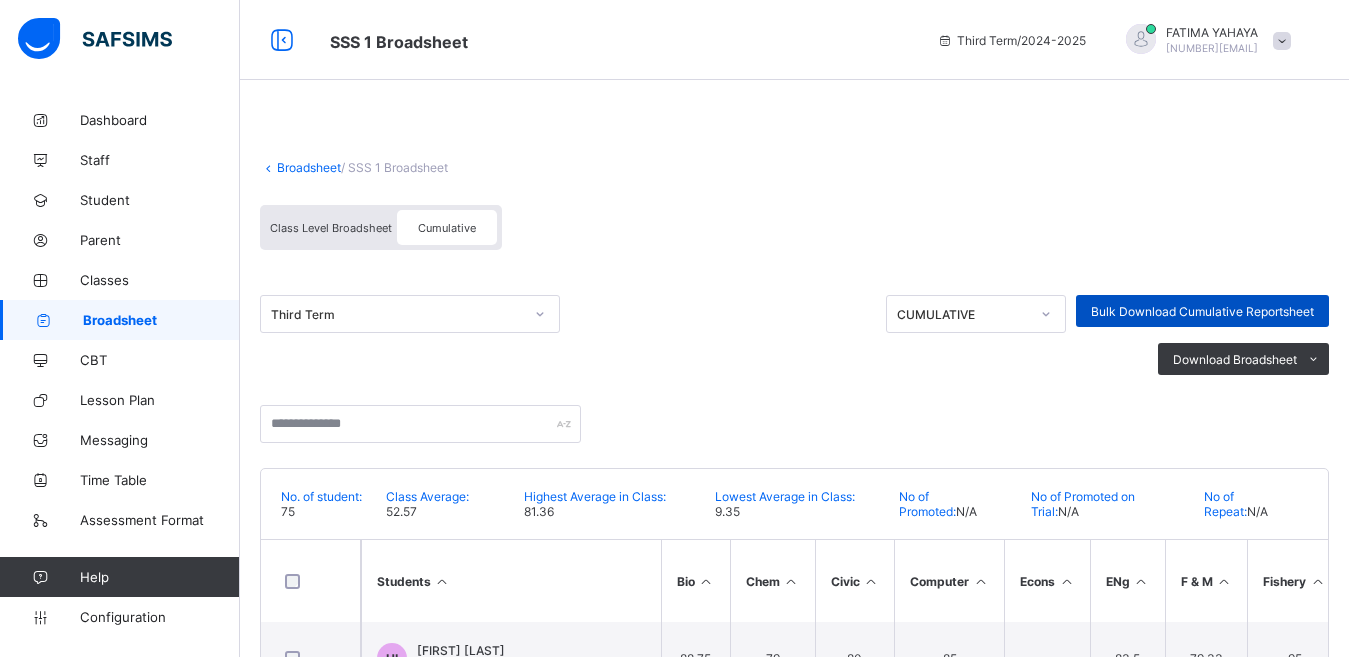click on "Bulk Download Cumulative Reportsheet" at bounding box center (1202, 311) 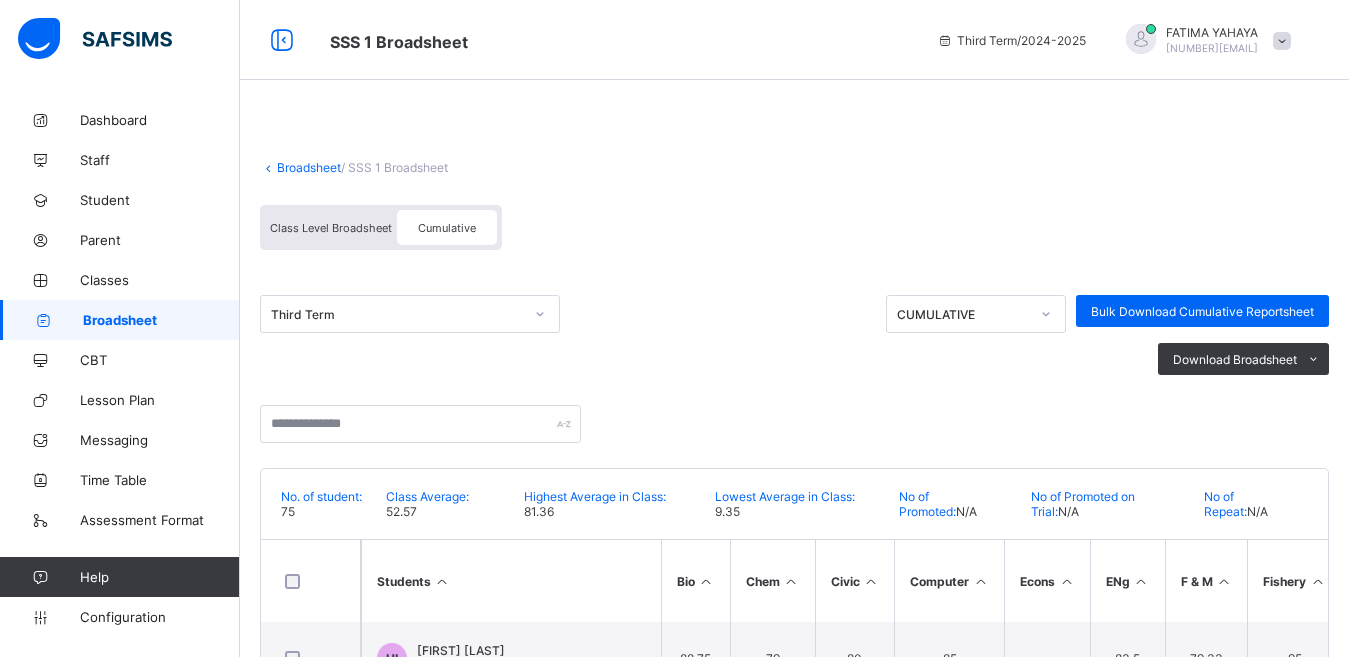 click on "Broadsheet" at bounding box center [309, 167] 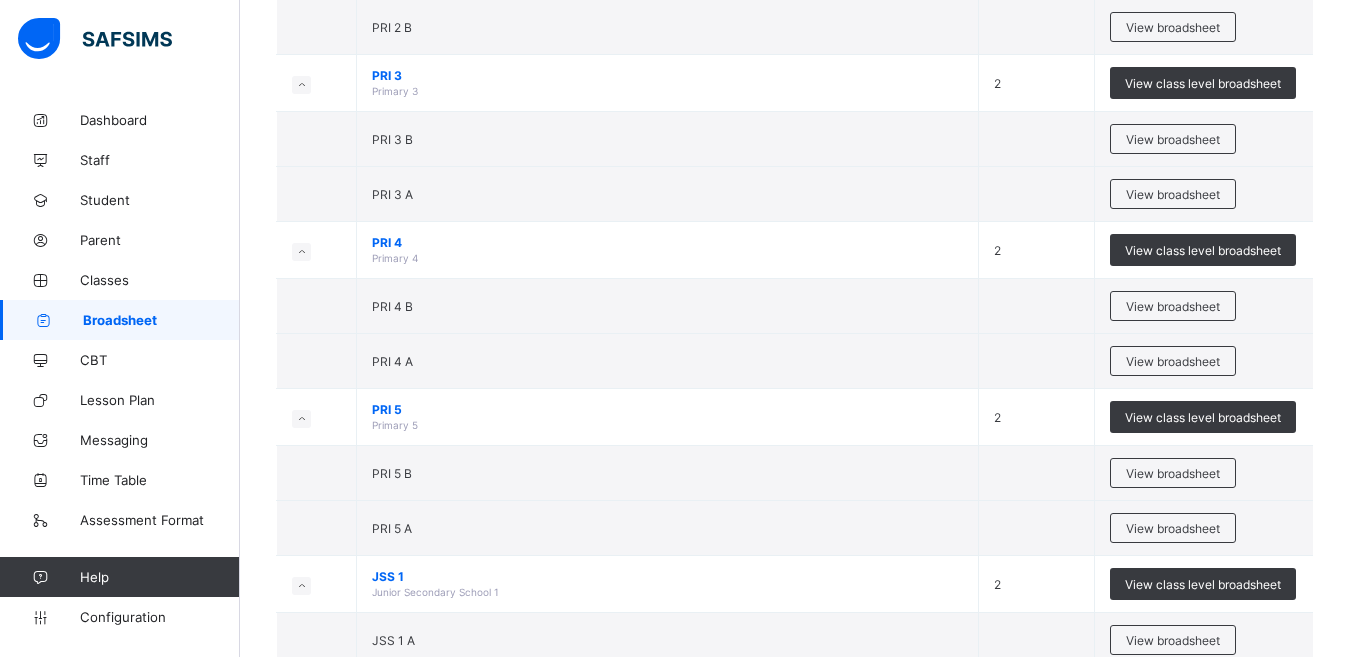 scroll, scrollTop: 2107, scrollLeft: 0, axis: vertical 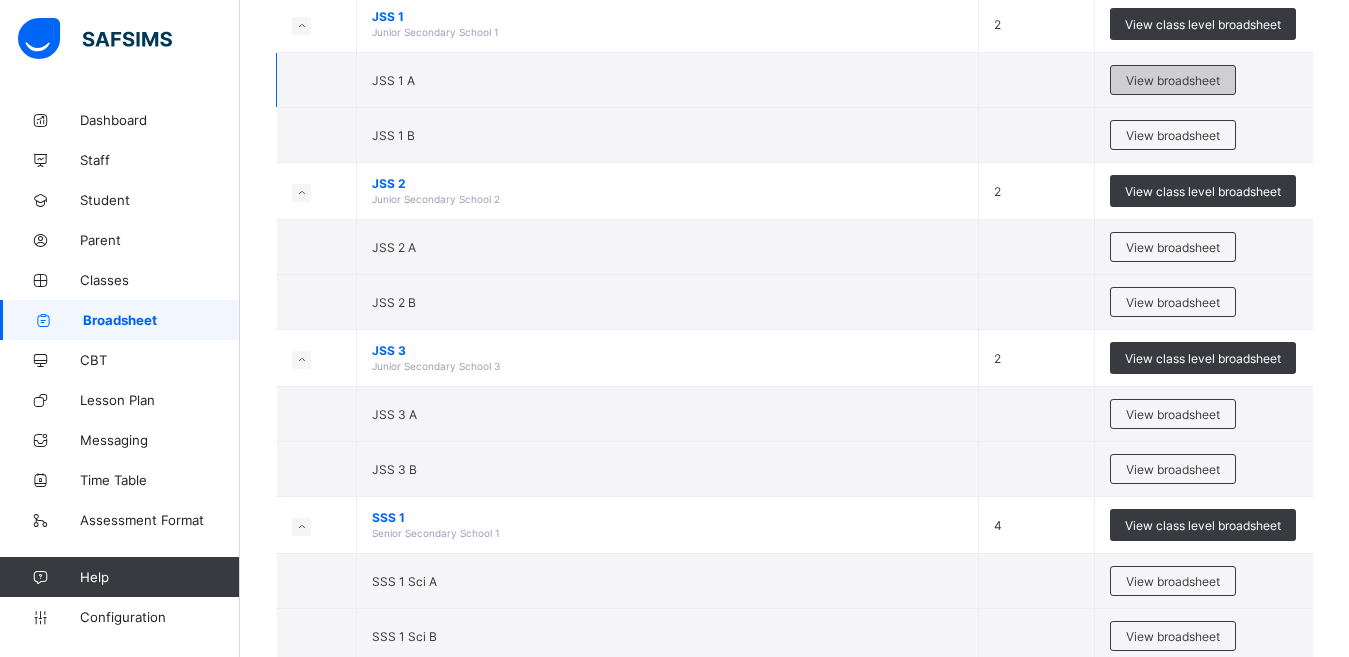 click on "View broadsheet" at bounding box center (1173, 80) 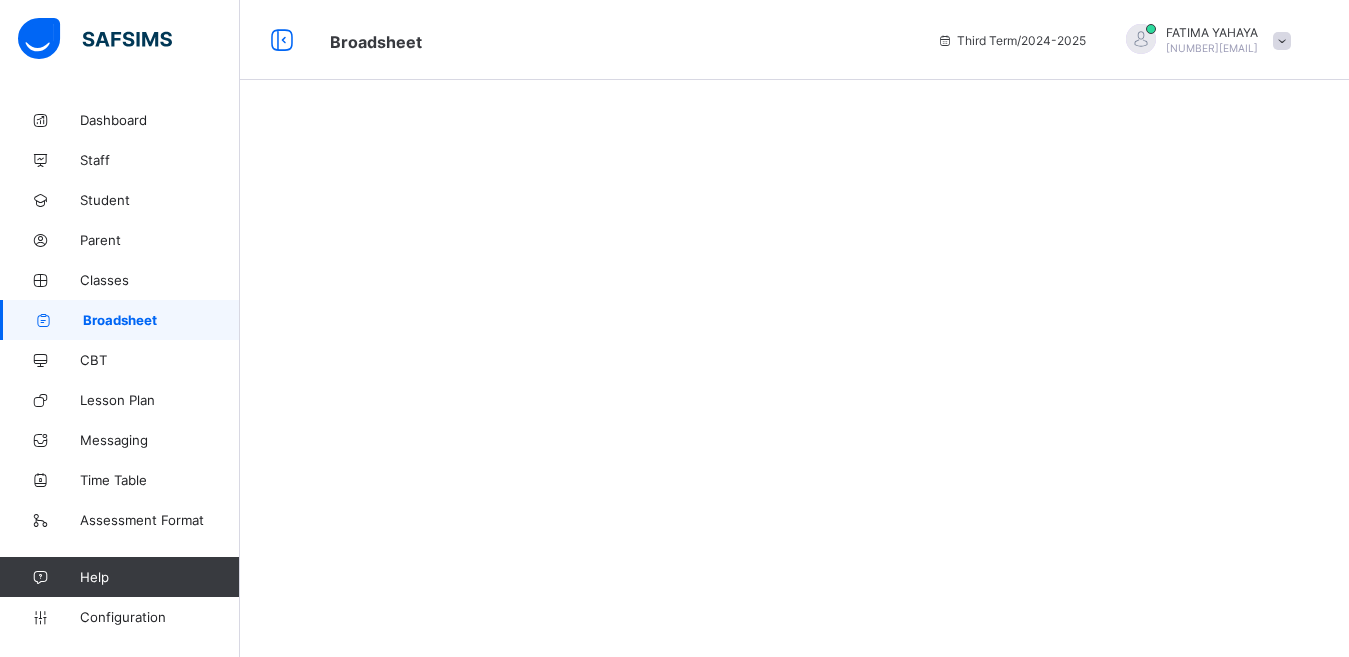 scroll, scrollTop: 0, scrollLeft: 0, axis: both 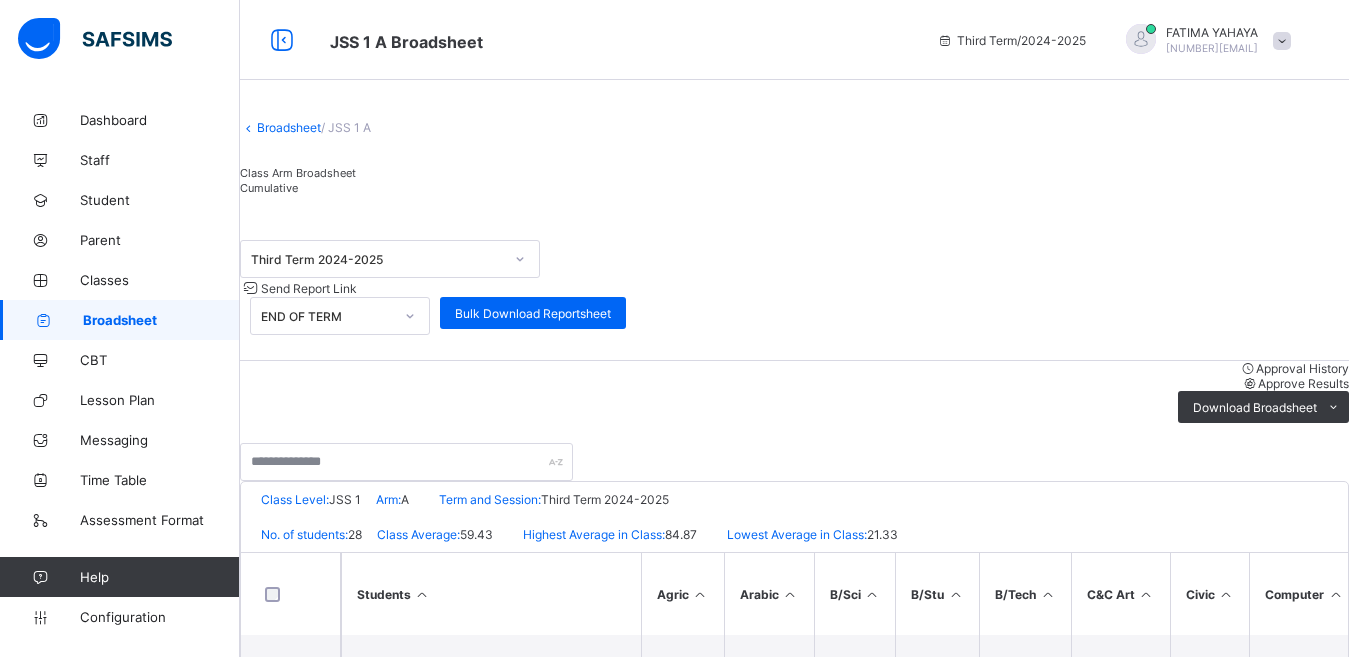 click on "Cumulative" at bounding box center (269, 188) 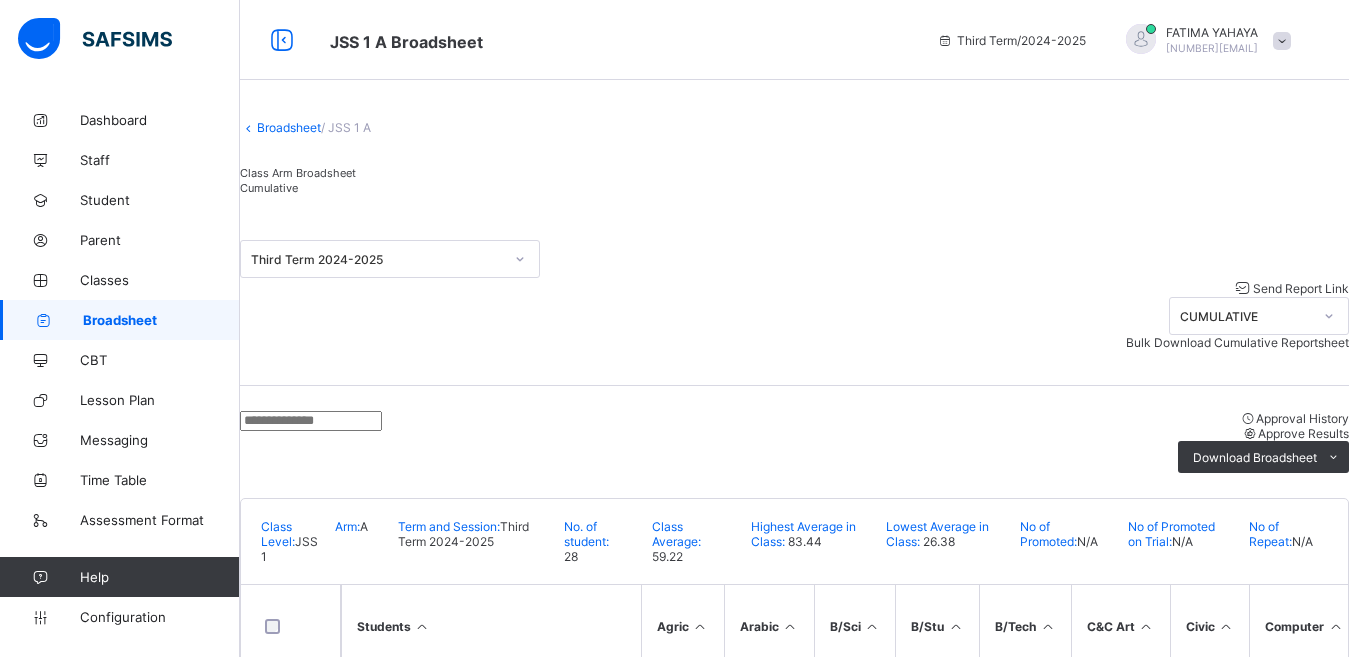 click on "Bulk Download Cumulative Reportsheet" at bounding box center [1237, 342] 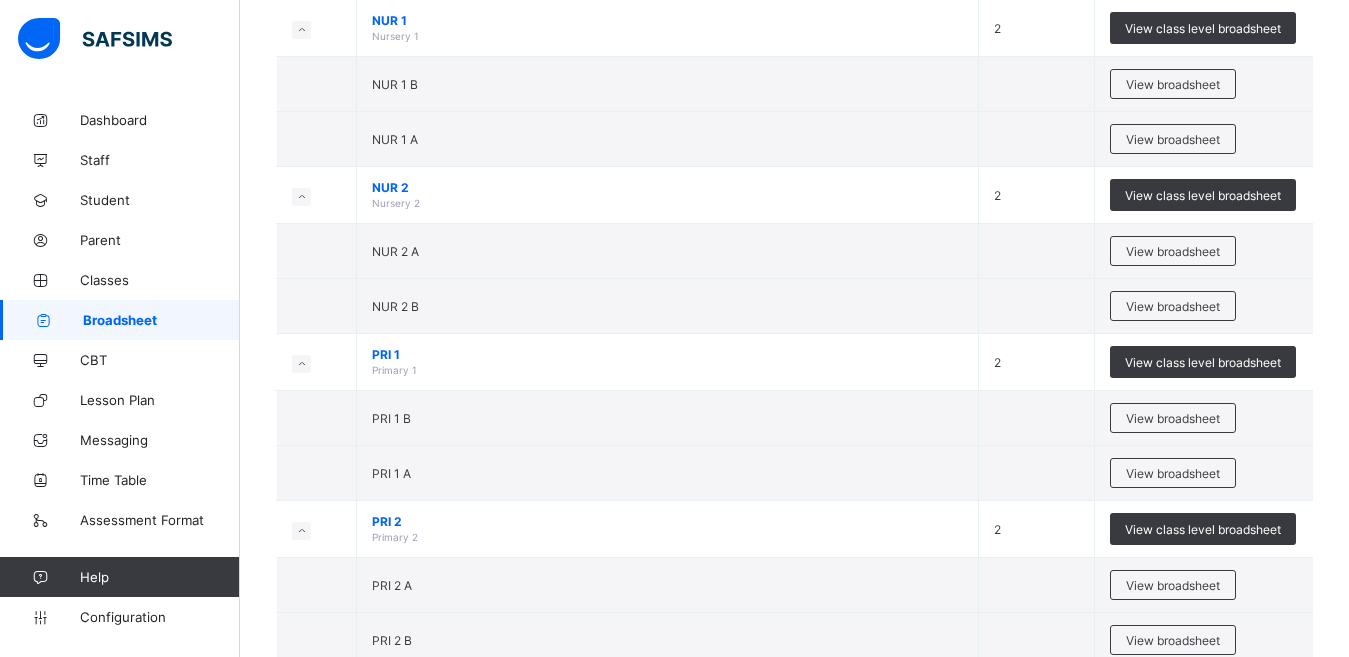 scroll, scrollTop: 1520, scrollLeft: 0, axis: vertical 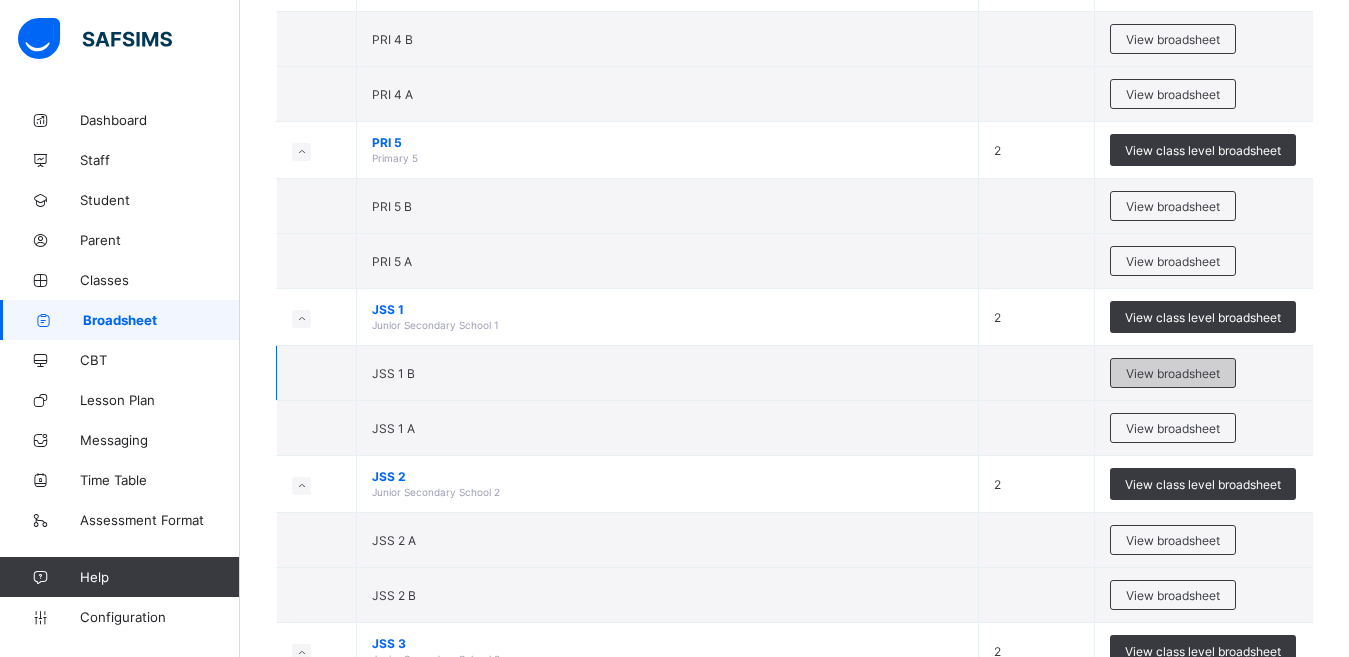 click on "View broadsheet" at bounding box center (1173, 373) 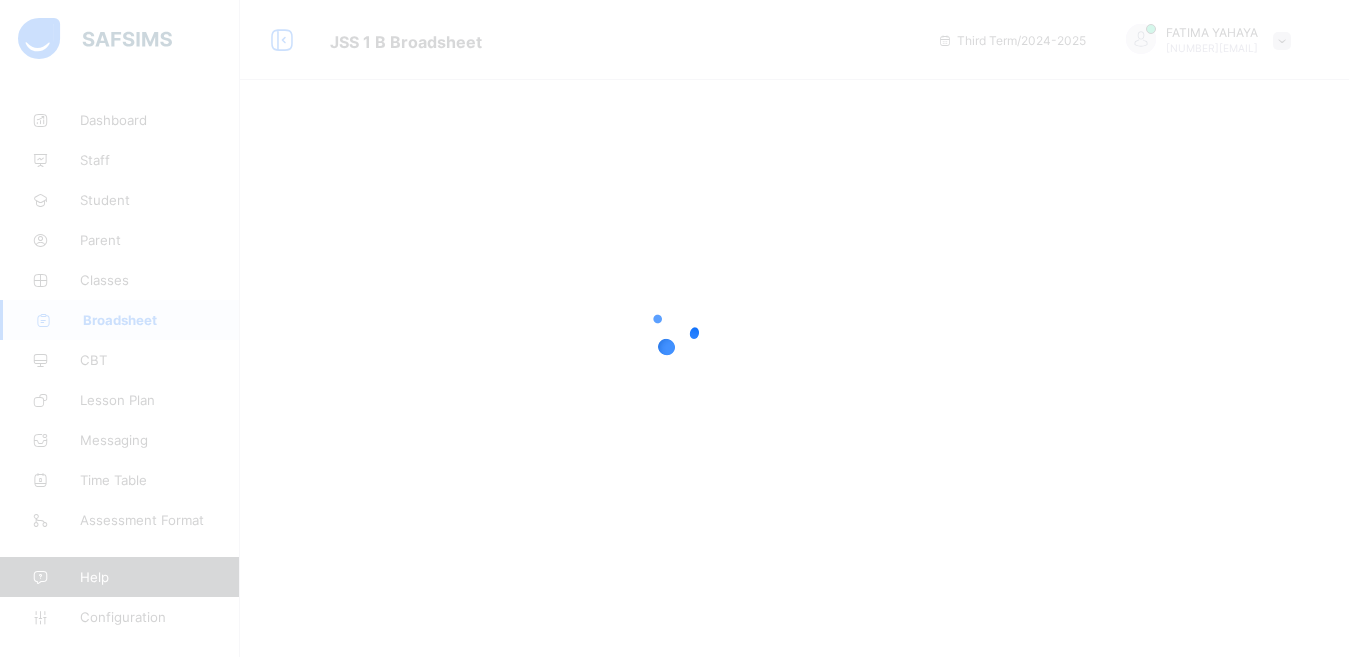 scroll, scrollTop: 0, scrollLeft: 0, axis: both 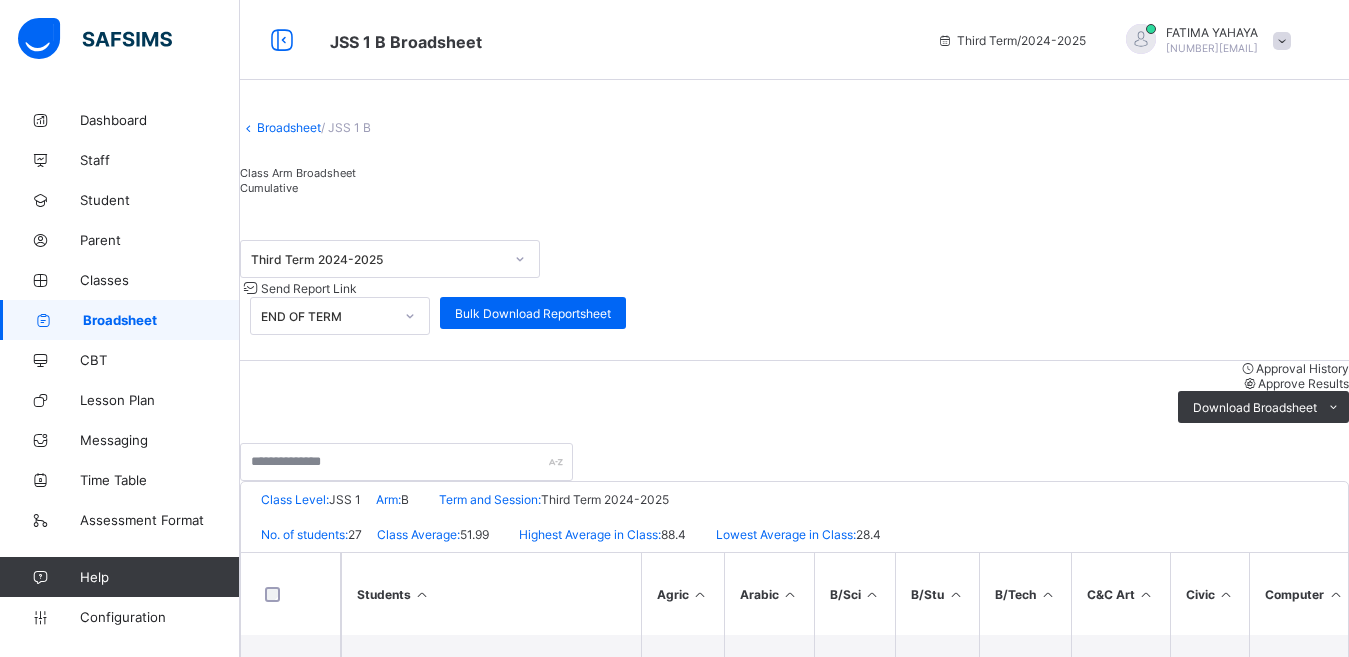 click on "Cumulative" at bounding box center (269, 188) 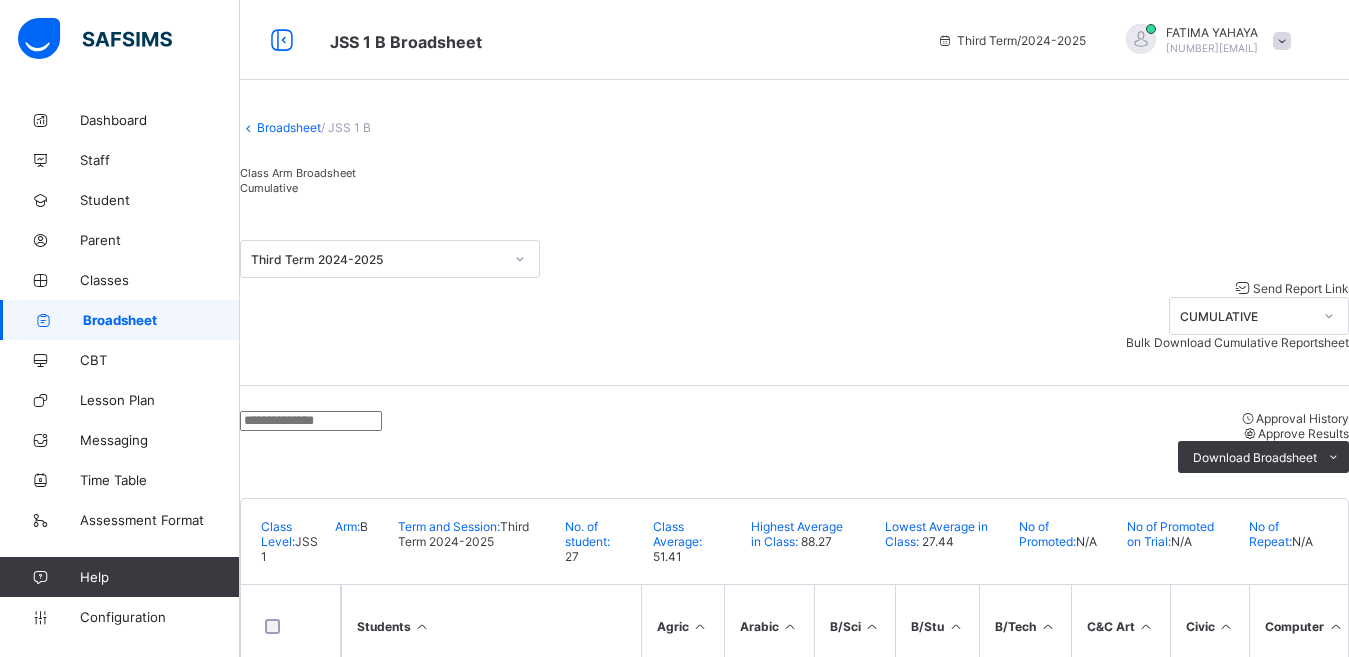 click on "Bulk Download Cumulative Reportsheet" at bounding box center (1237, 342) 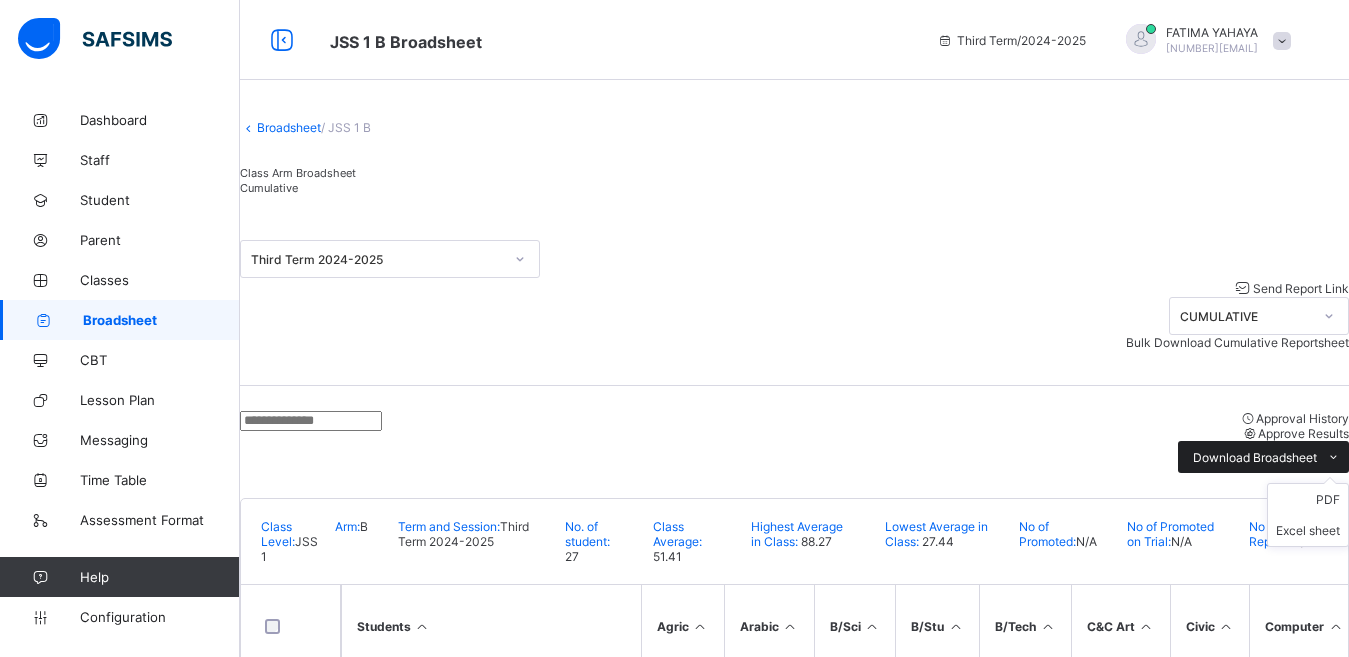 click at bounding box center [1333, 457] 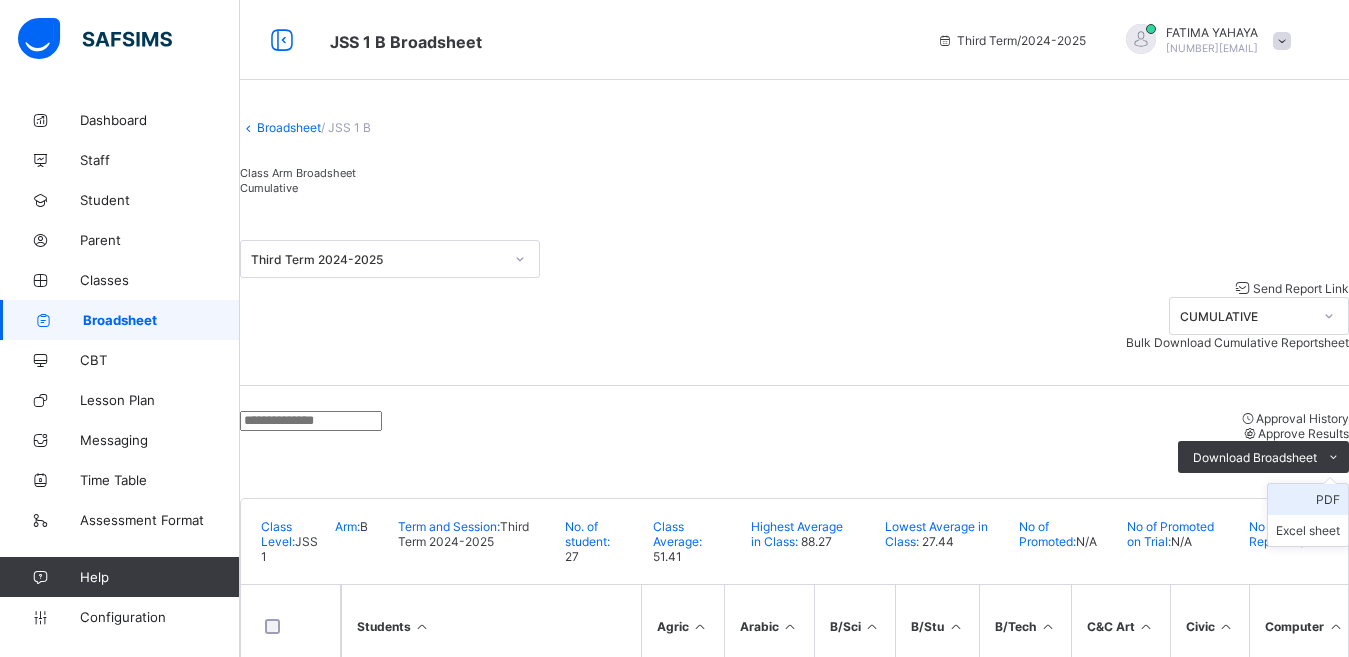 click on "PDF" at bounding box center [1308, 499] 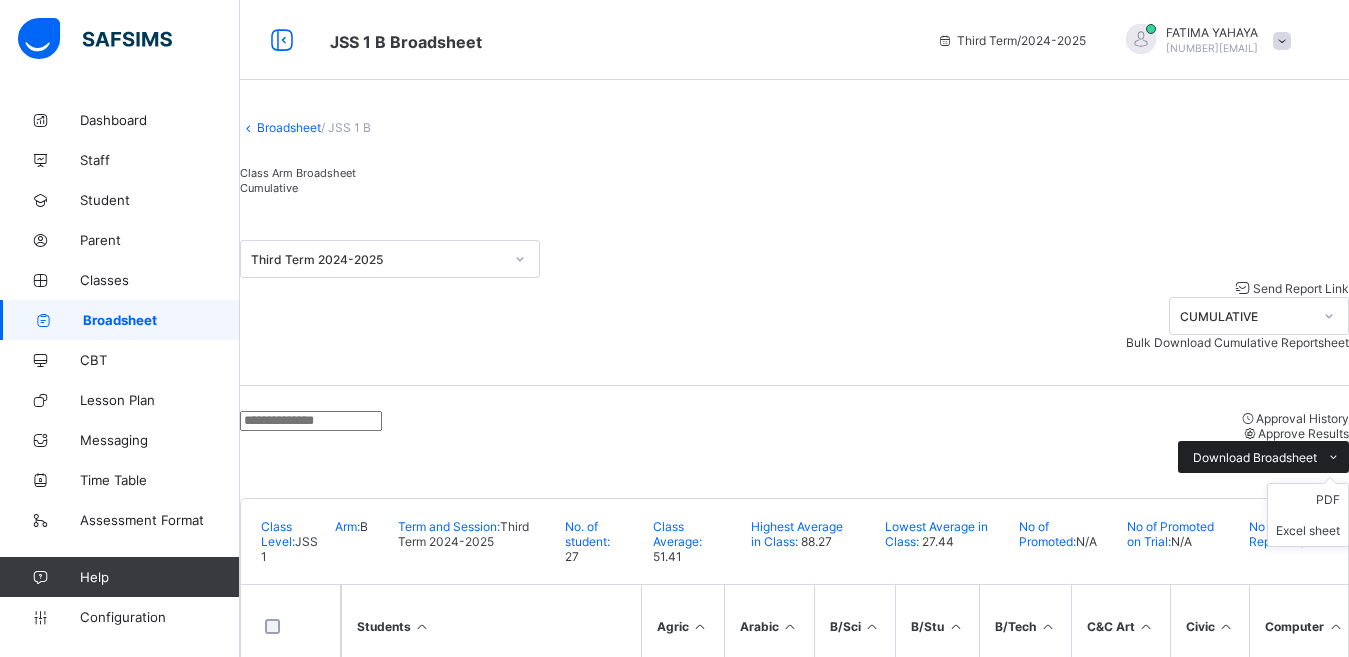 click at bounding box center [1333, 457] 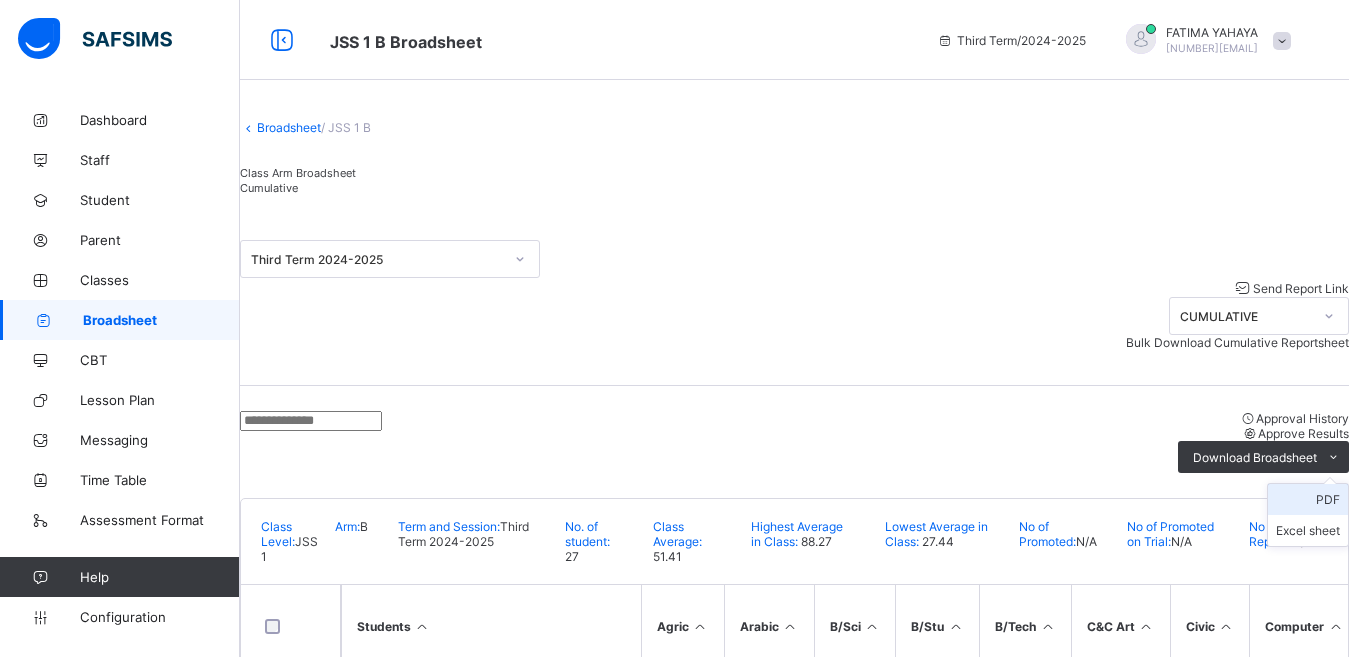 click on "PDF" at bounding box center [1308, 499] 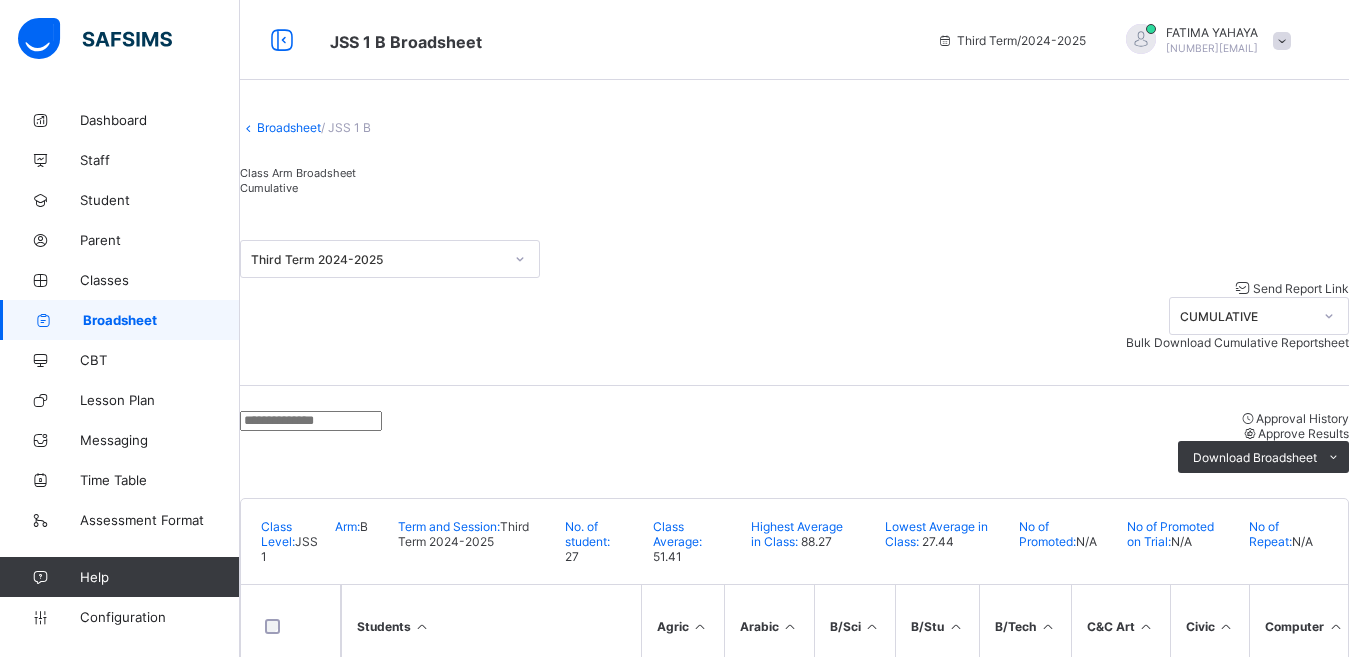 scroll, scrollTop: 0, scrollLeft: 0, axis: both 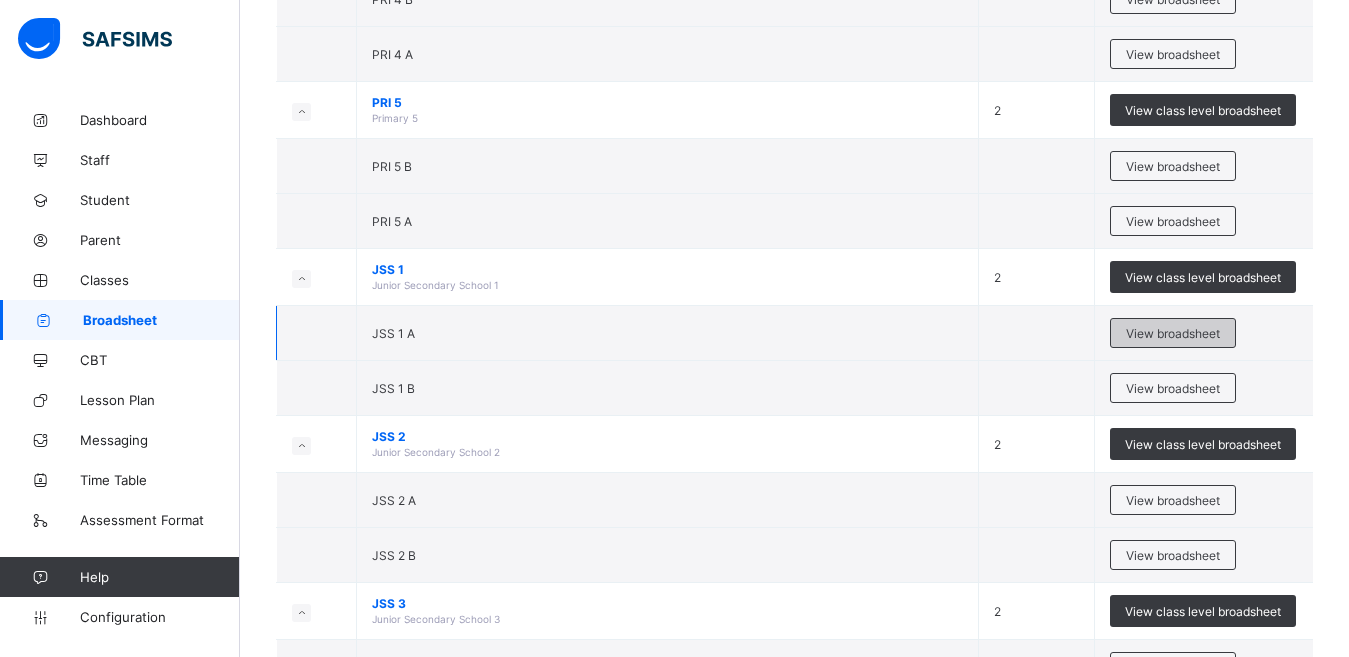 click on "View broadsheet" at bounding box center [1173, 333] 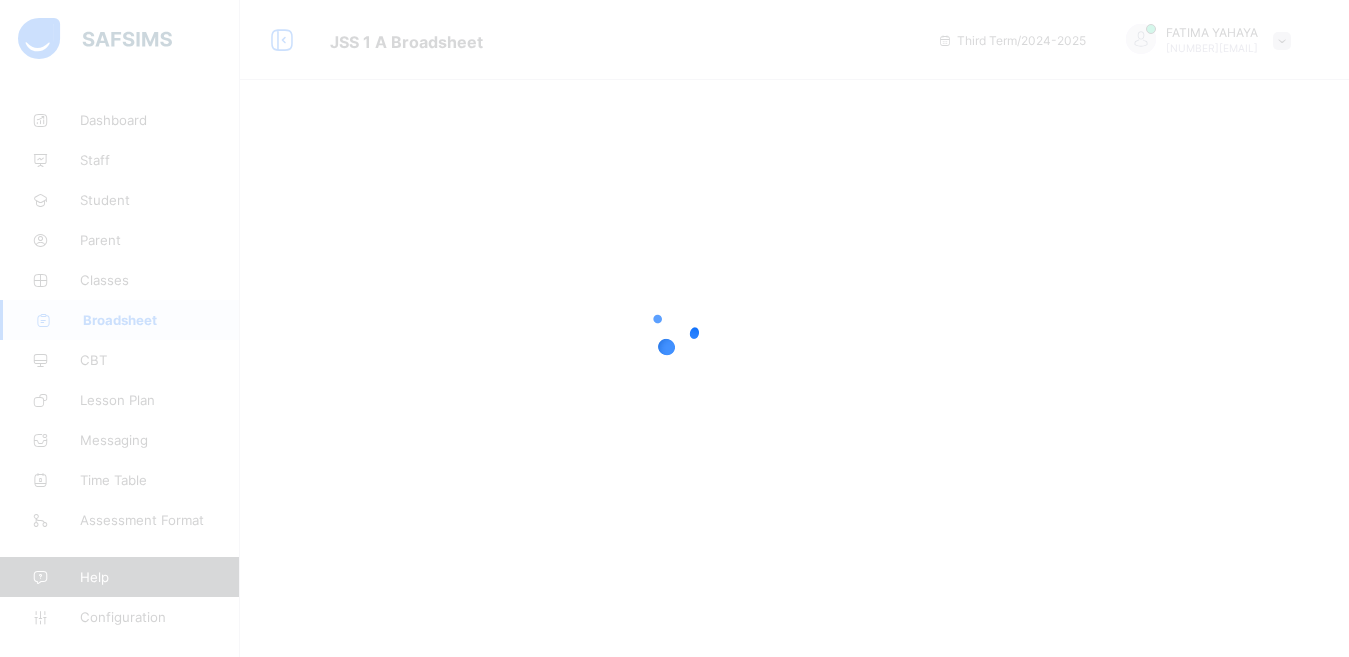 scroll, scrollTop: 0, scrollLeft: 0, axis: both 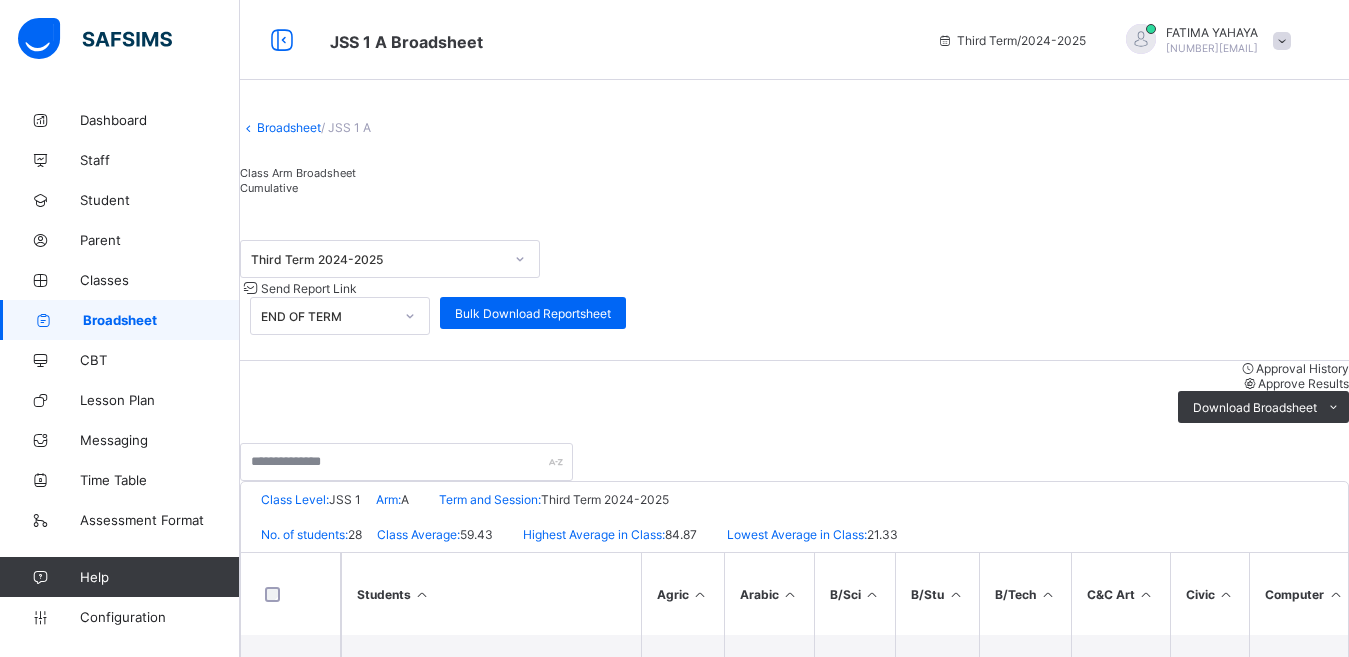 click on "Cumulative" at bounding box center (269, 188) 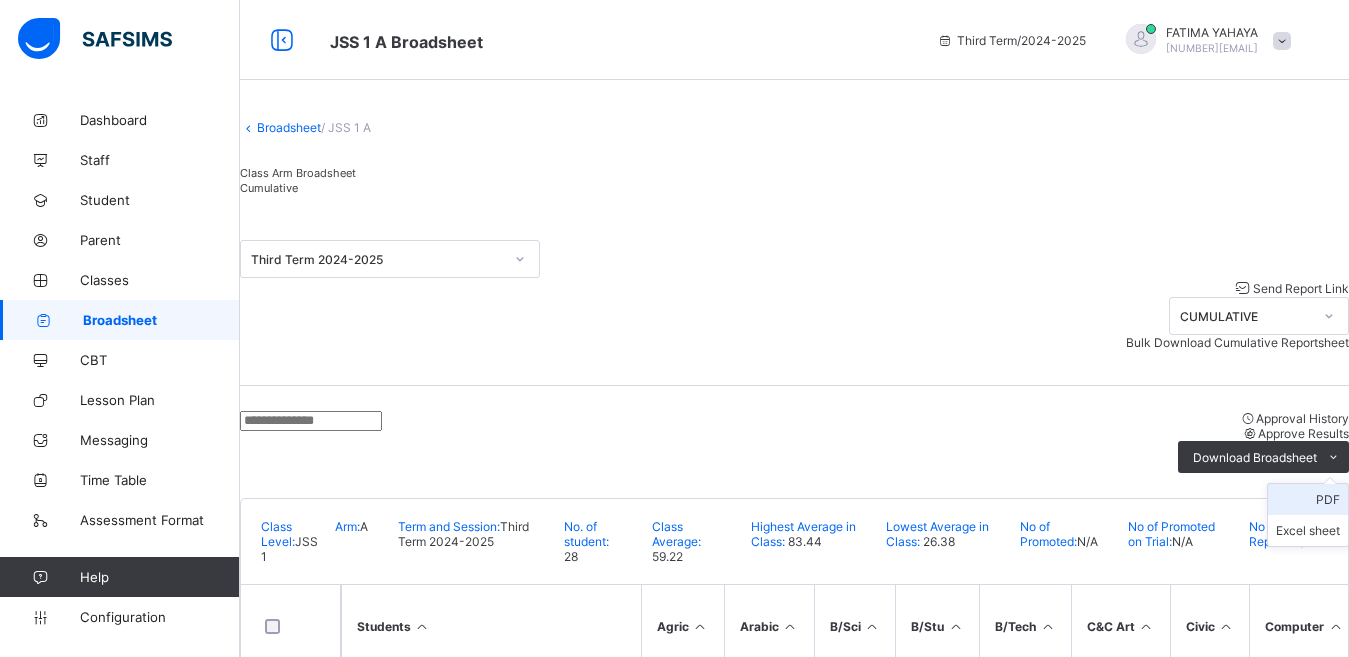 click on "PDF" at bounding box center (1308, 499) 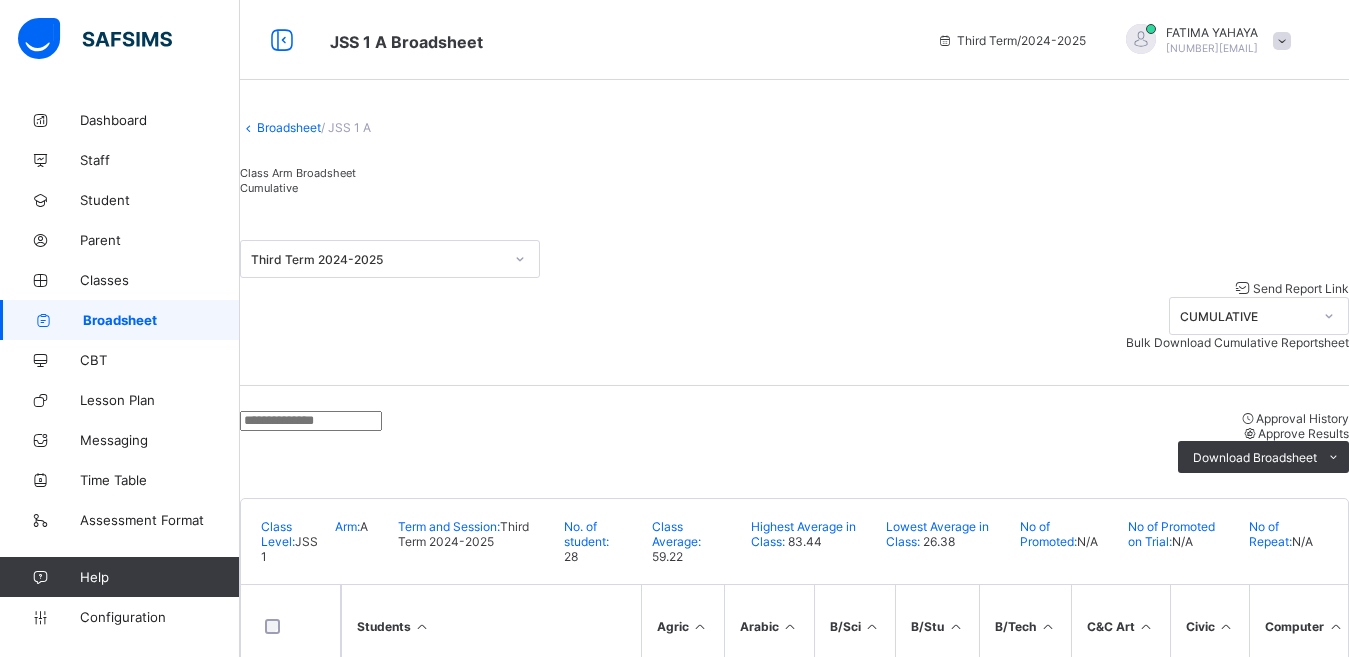 click on "Class Level:  JSS 1  Arm:  A  Term and Session:  Third Term 2024-2025  No. of student:    28    Class Average:    59.22  Highest Average in Class:    83.44    Lowest Average in Class:    26.38    No of Promoted:   N/A   No of Promoted on Trial:   N/A   No of Repeat:   N/A" at bounding box center (794, 541) 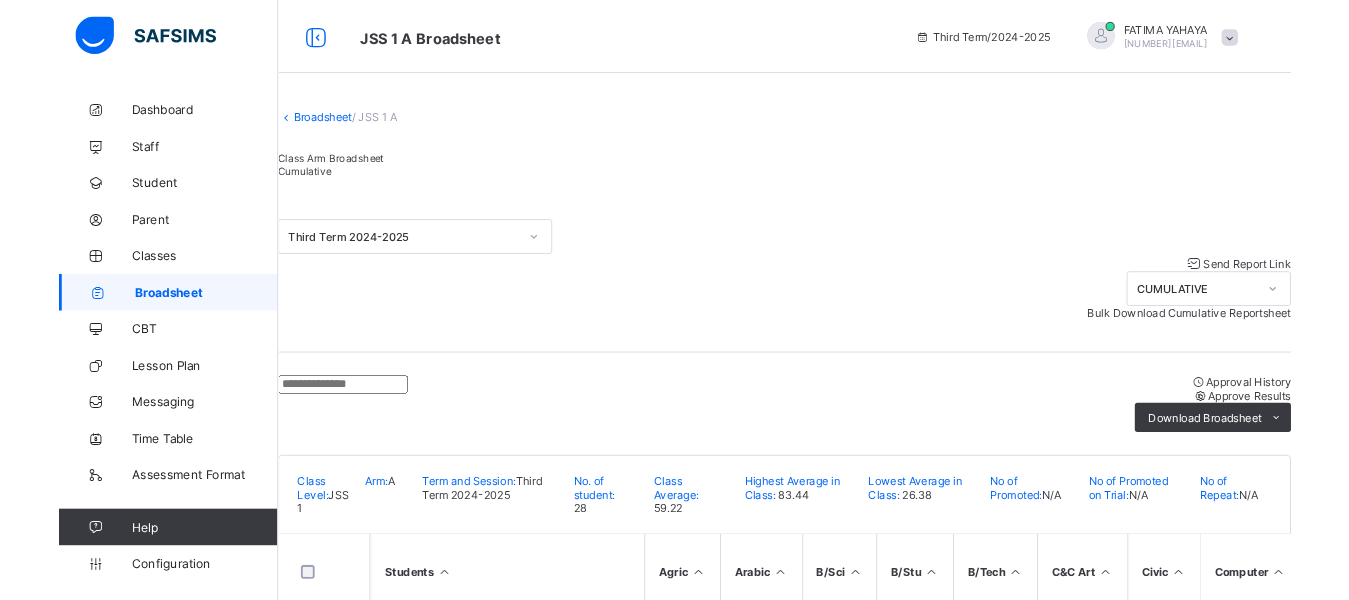 scroll, scrollTop: 0, scrollLeft: 0, axis: both 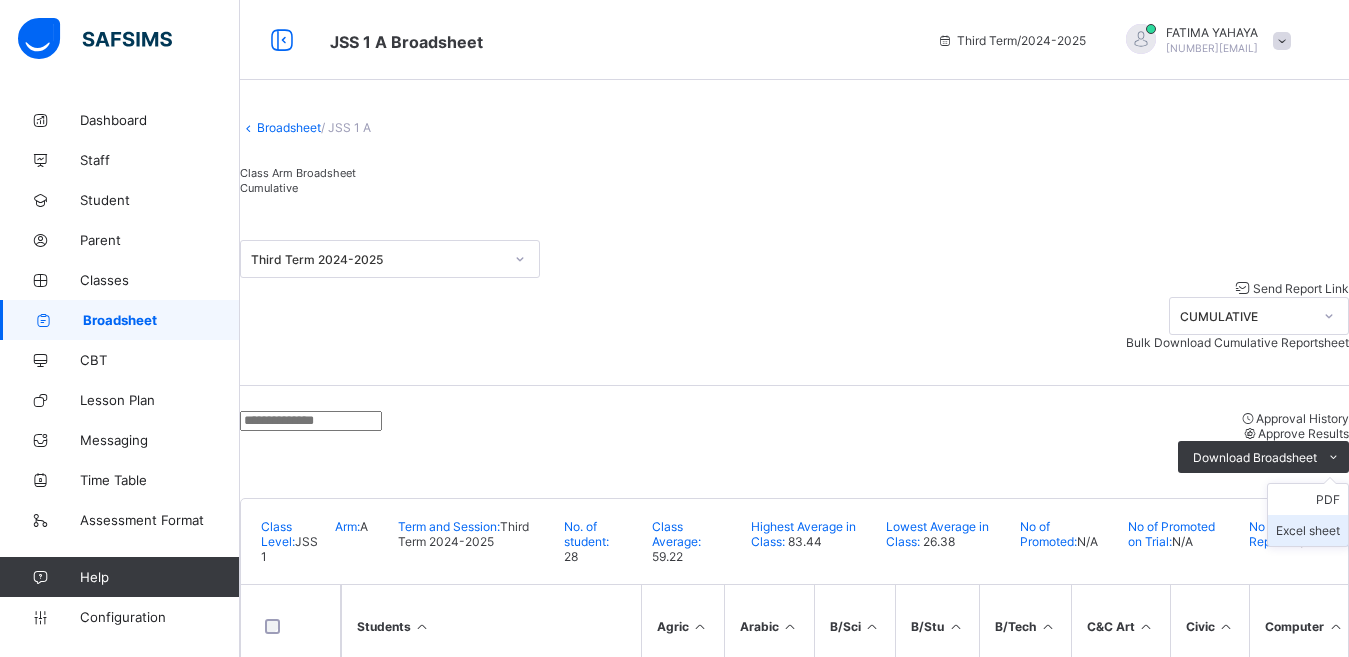 click on "Excel sheet" at bounding box center (1308, 530) 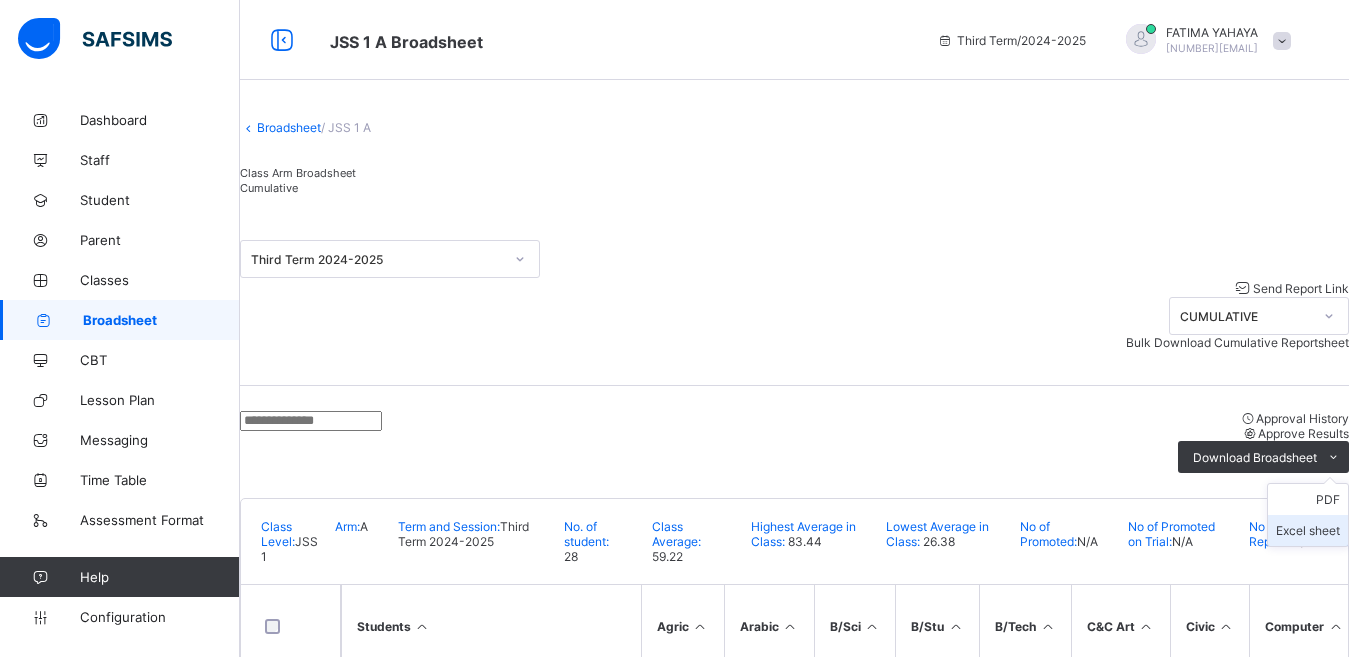click on "Excel sheet" at bounding box center [1308, 530] 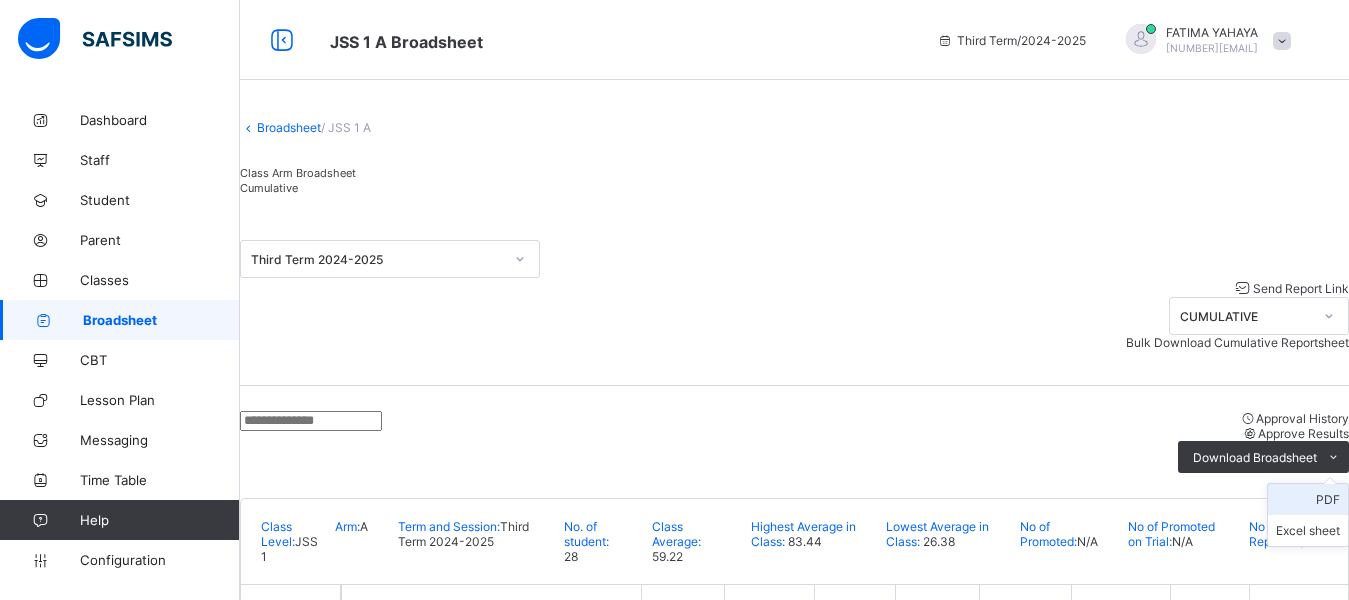 click on "PDF" at bounding box center [1308, 499] 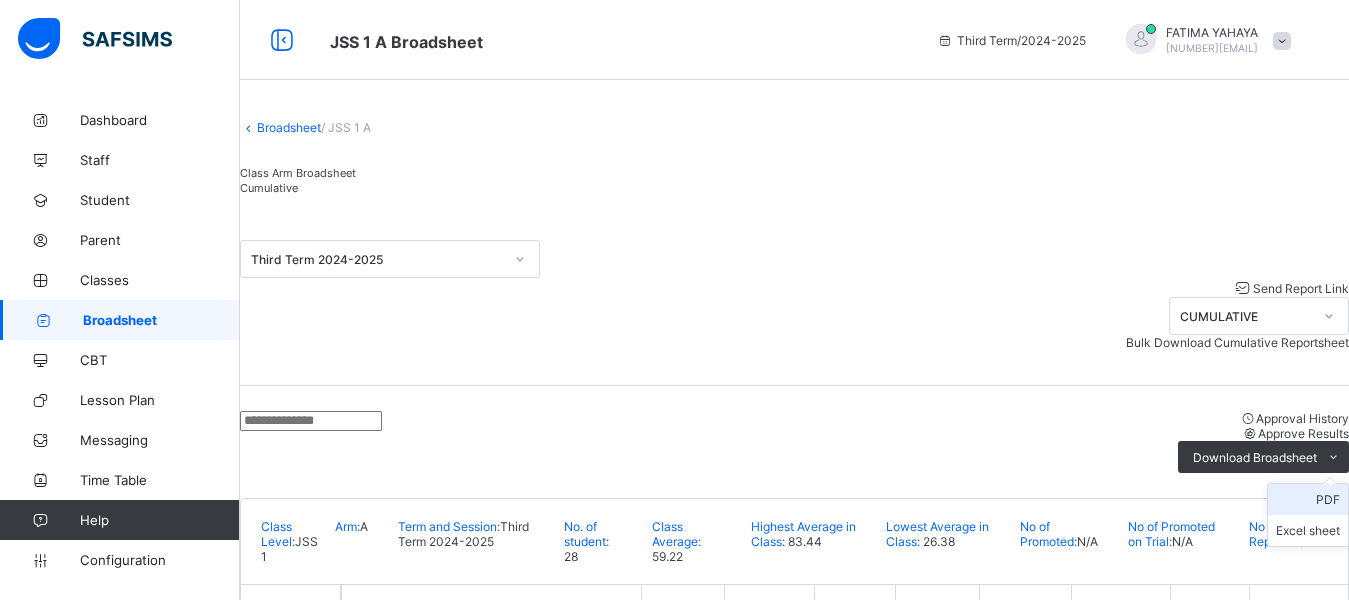 scroll, scrollTop: 0, scrollLeft: 0, axis: both 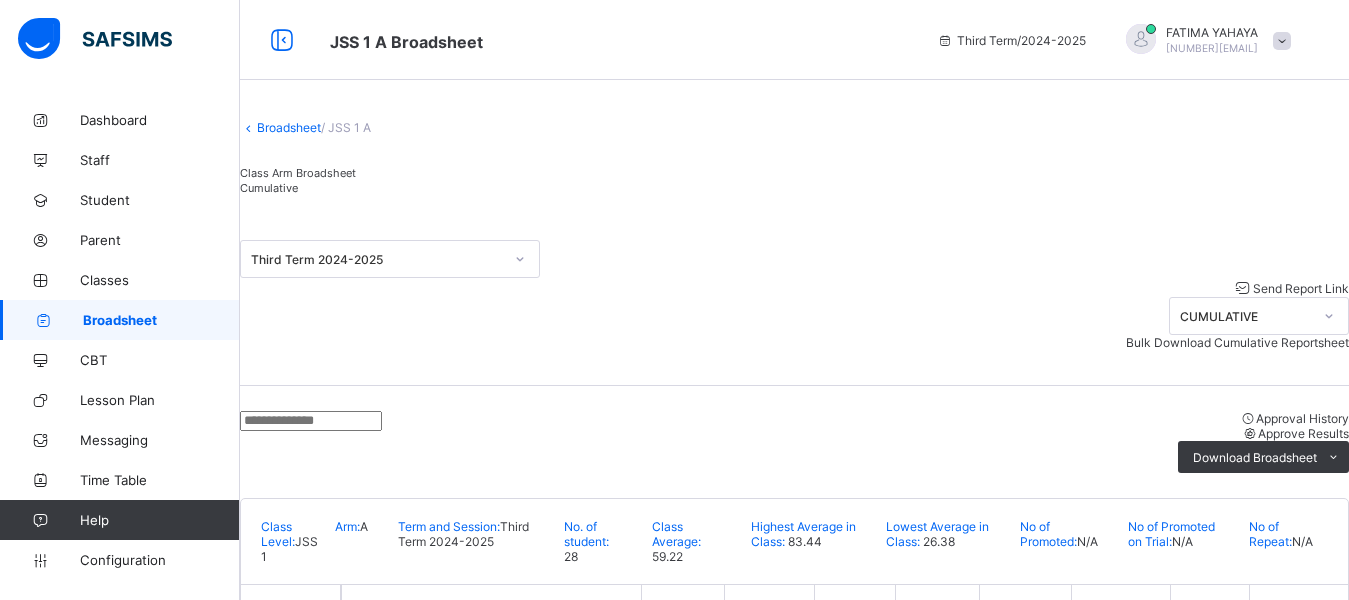 click on "Broadsheet" at bounding box center (289, 127) 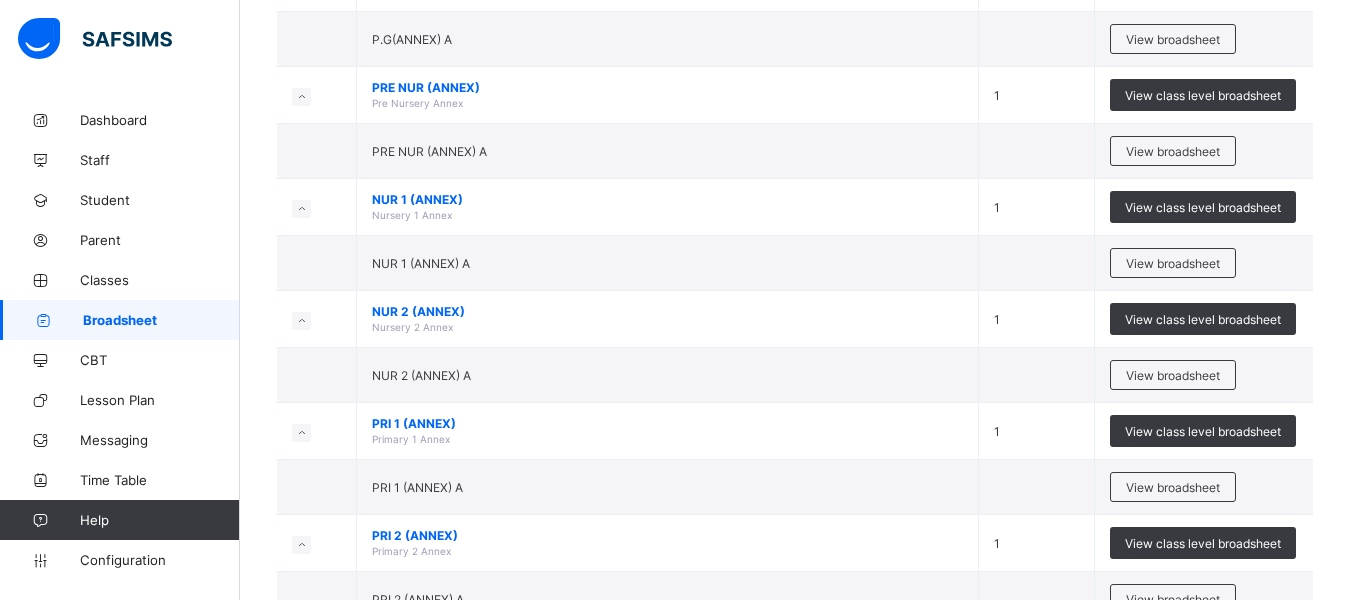 scroll, scrollTop: 360, scrollLeft: 0, axis: vertical 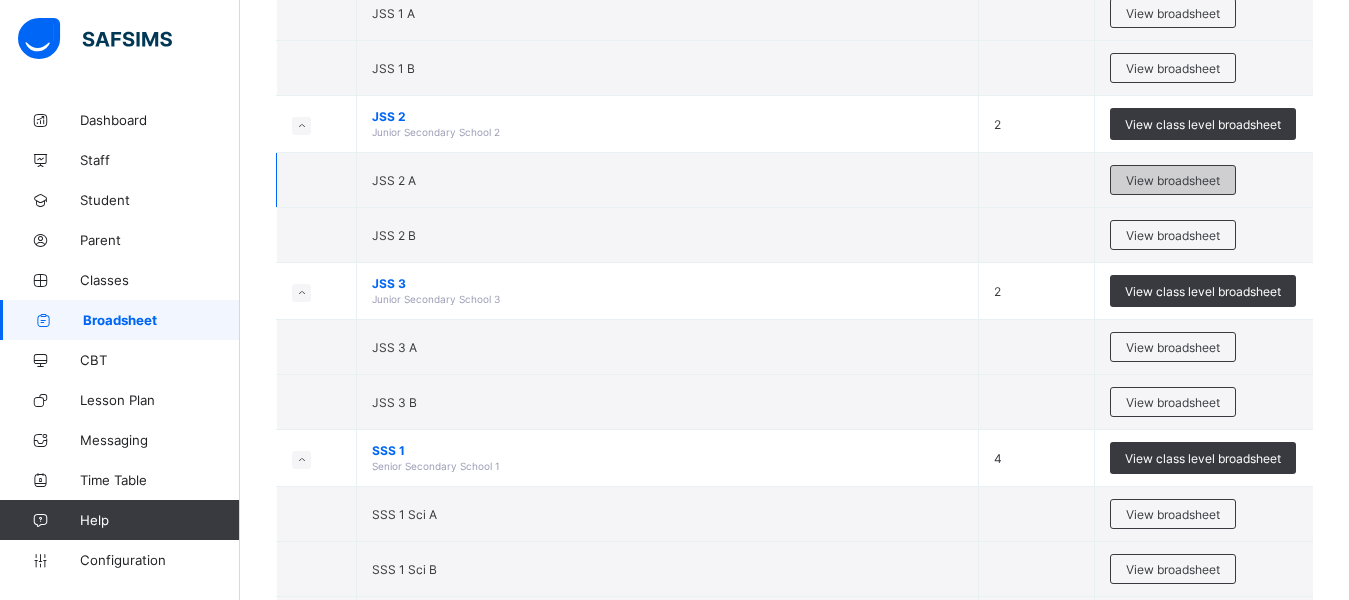 click on "View broadsheet" at bounding box center (1173, 180) 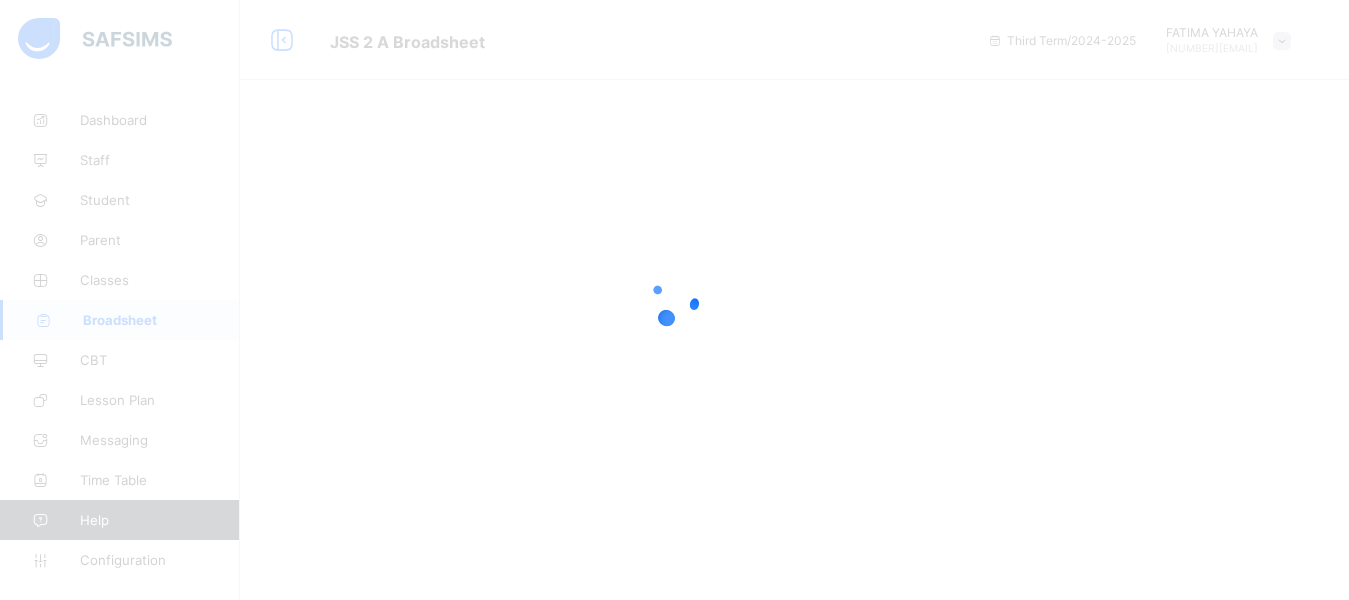 scroll, scrollTop: 0, scrollLeft: 0, axis: both 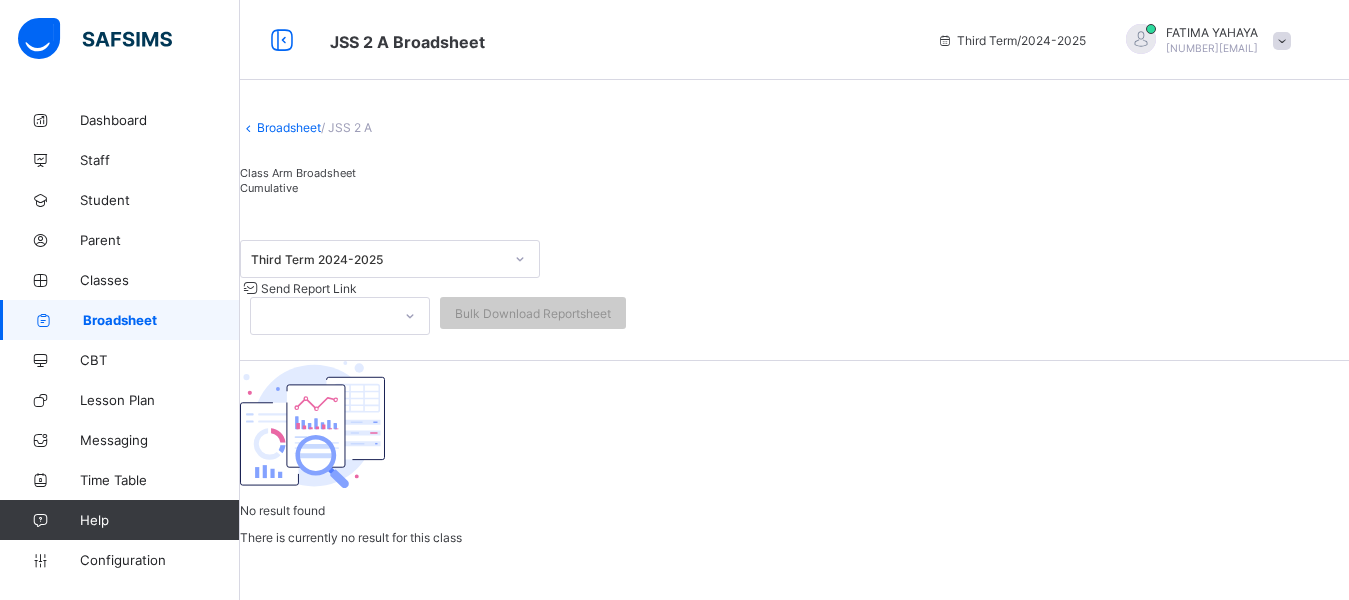 click on "Cumulative" at bounding box center [269, 188] 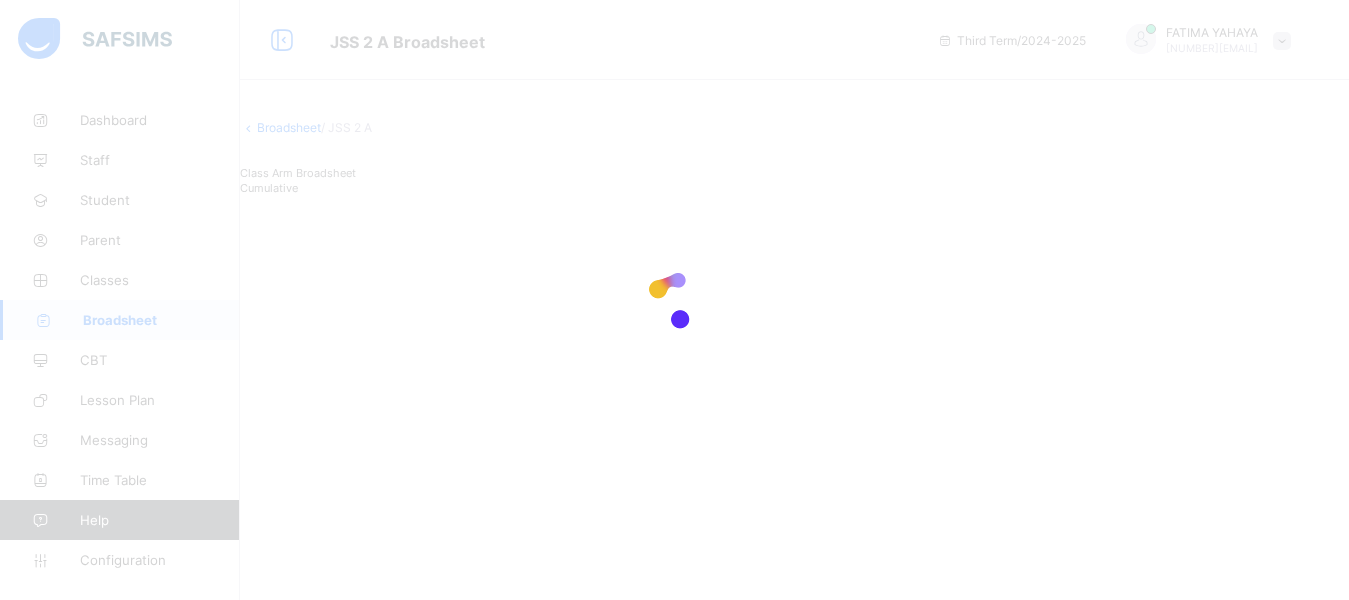 click at bounding box center (674, 300) 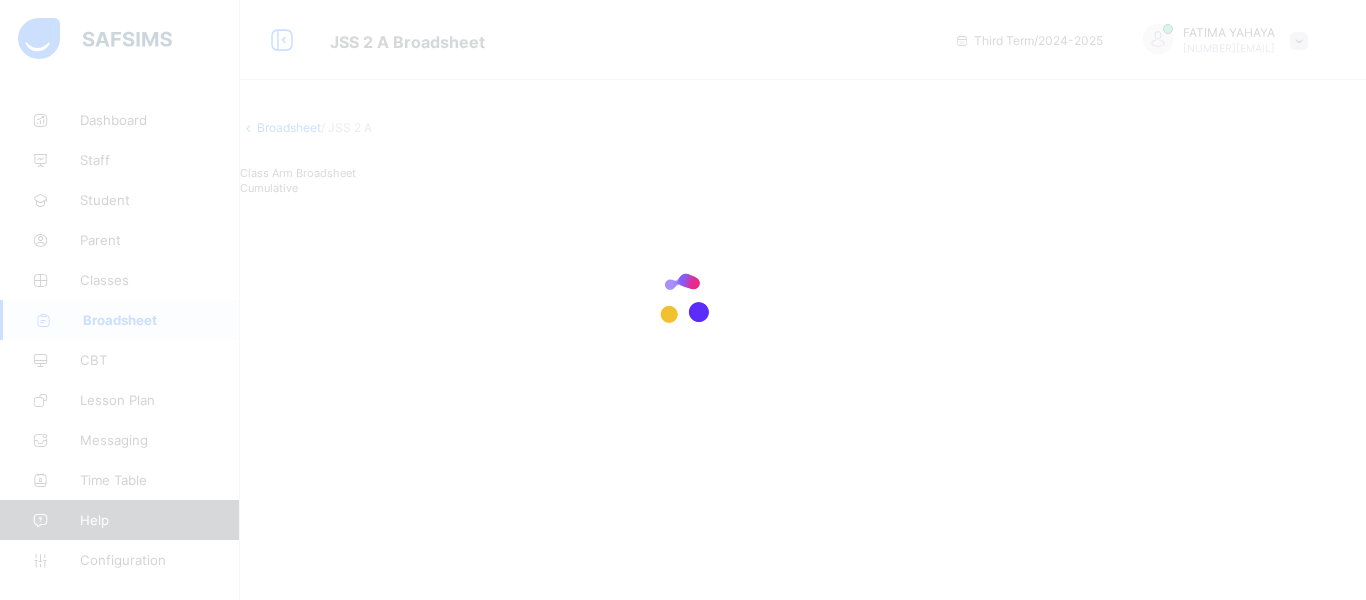 click at bounding box center (683, 300) 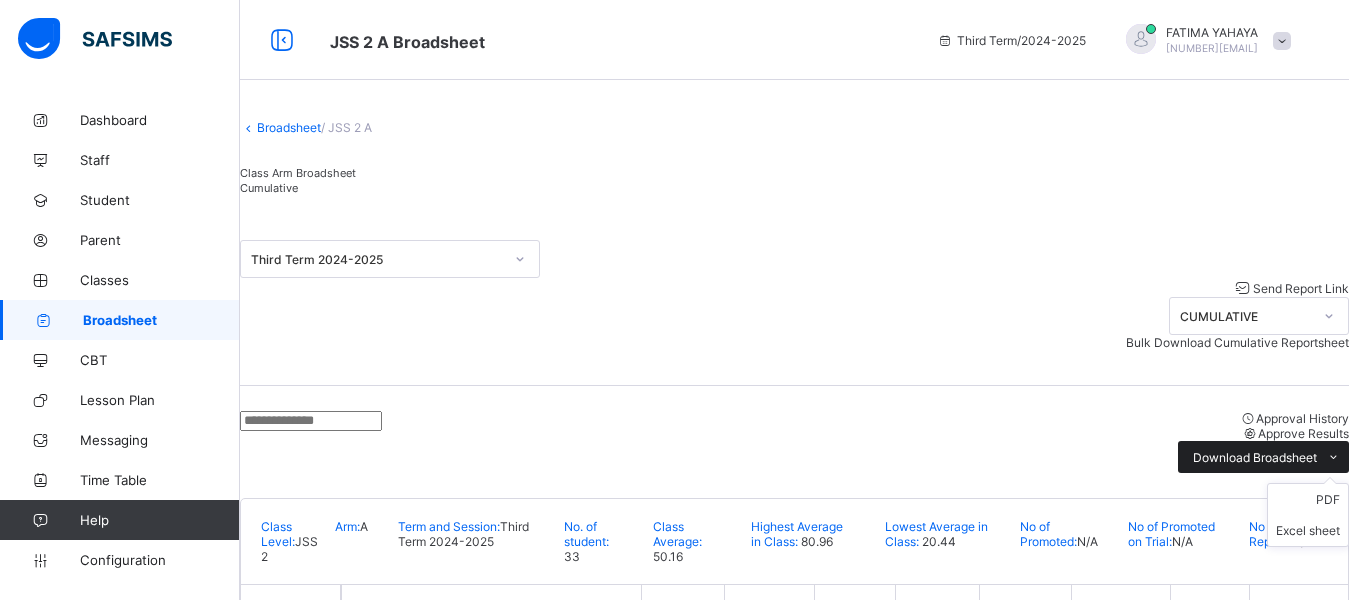 click at bounding box center (1333, 457) 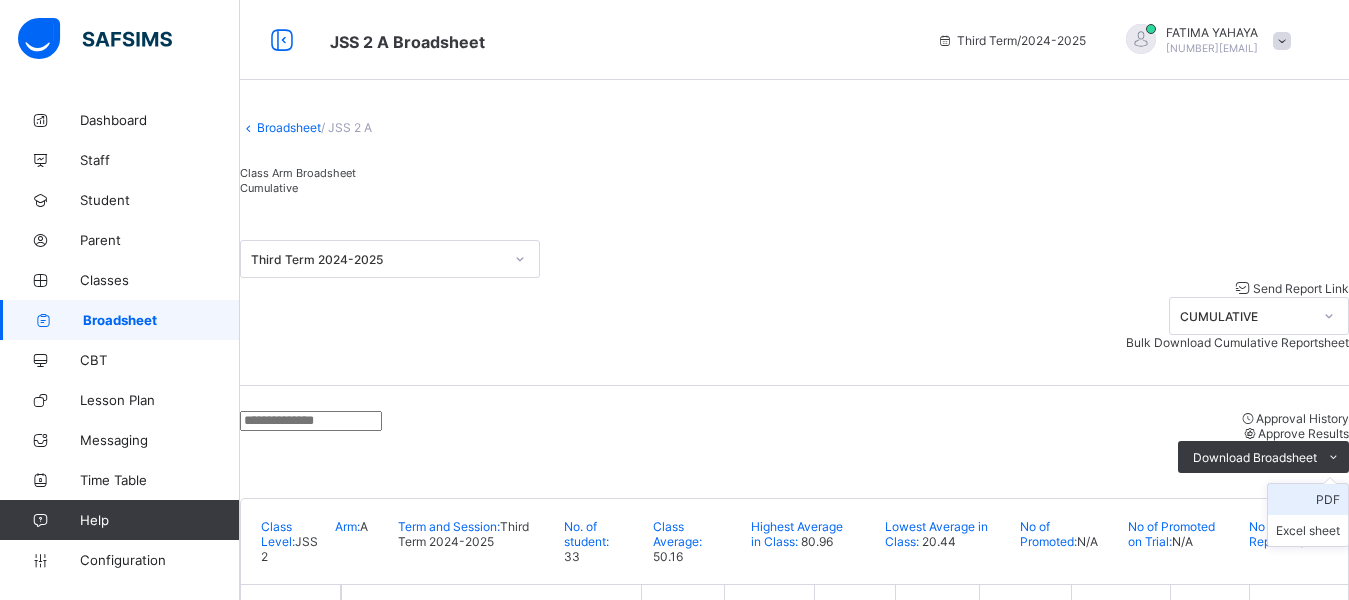click on "PDF" at bounding box center (1308, 499) 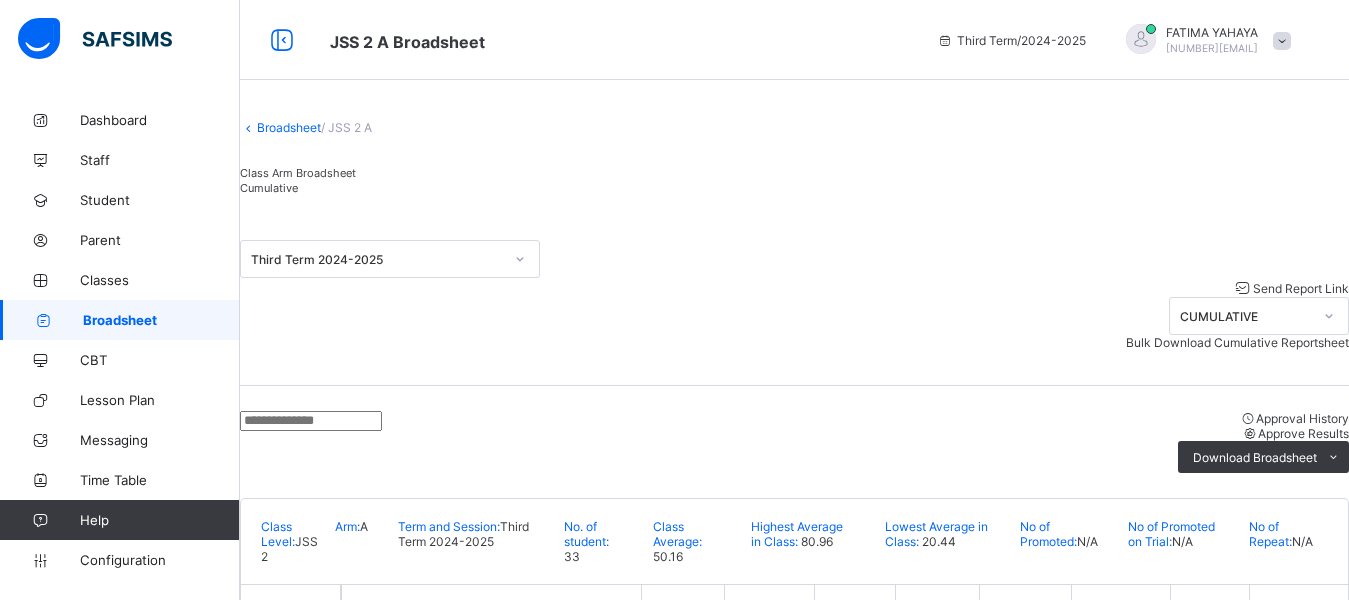 scroll, scrollTop: 0, scrollLeft: 0, axis: both 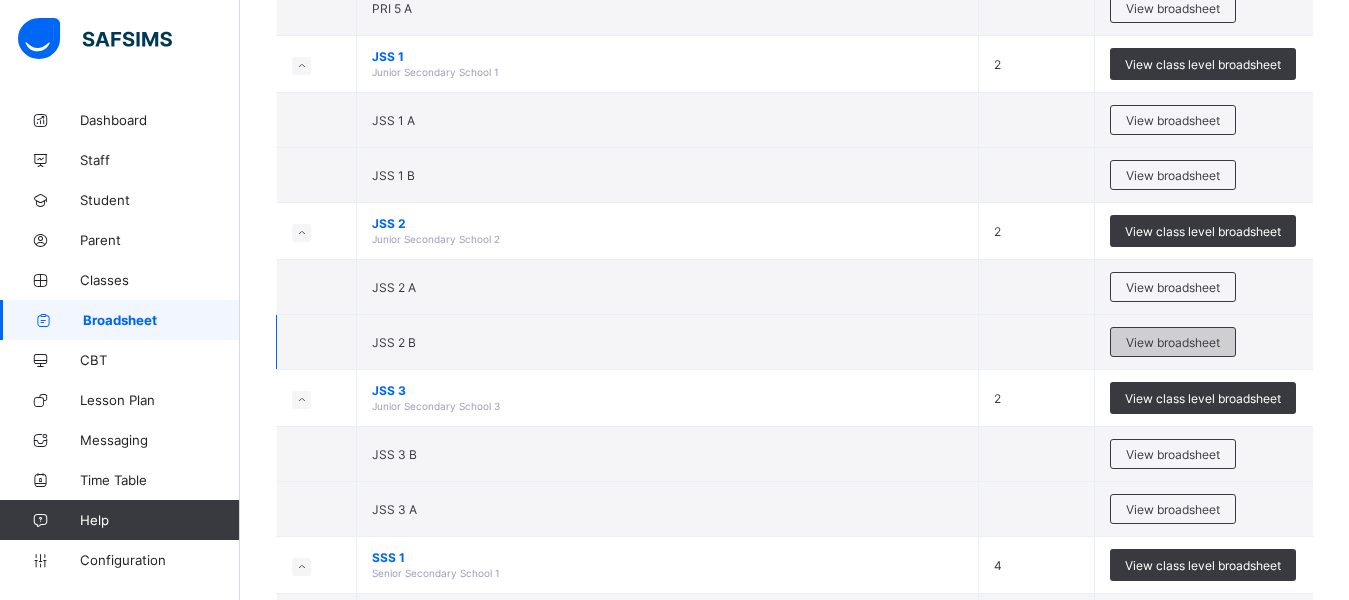 click on "View broadsheet" at bounding box center [1173, 342] 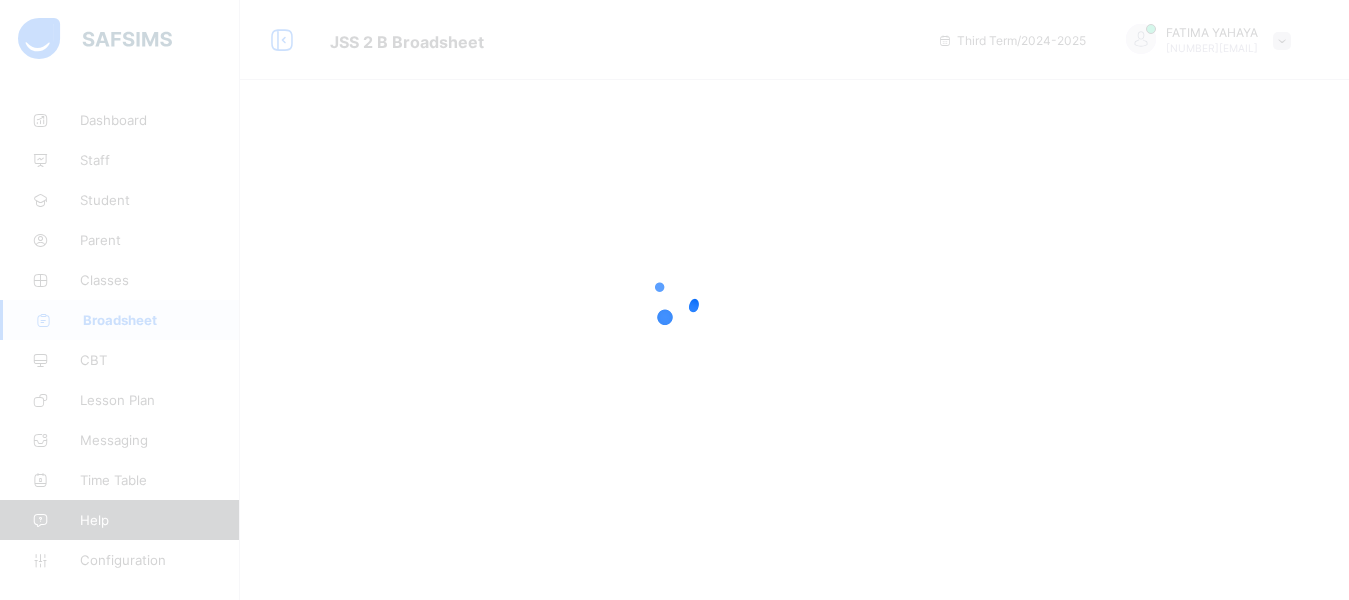 scroll, scrollTop: 0, scrollLeft: 0, axis: both 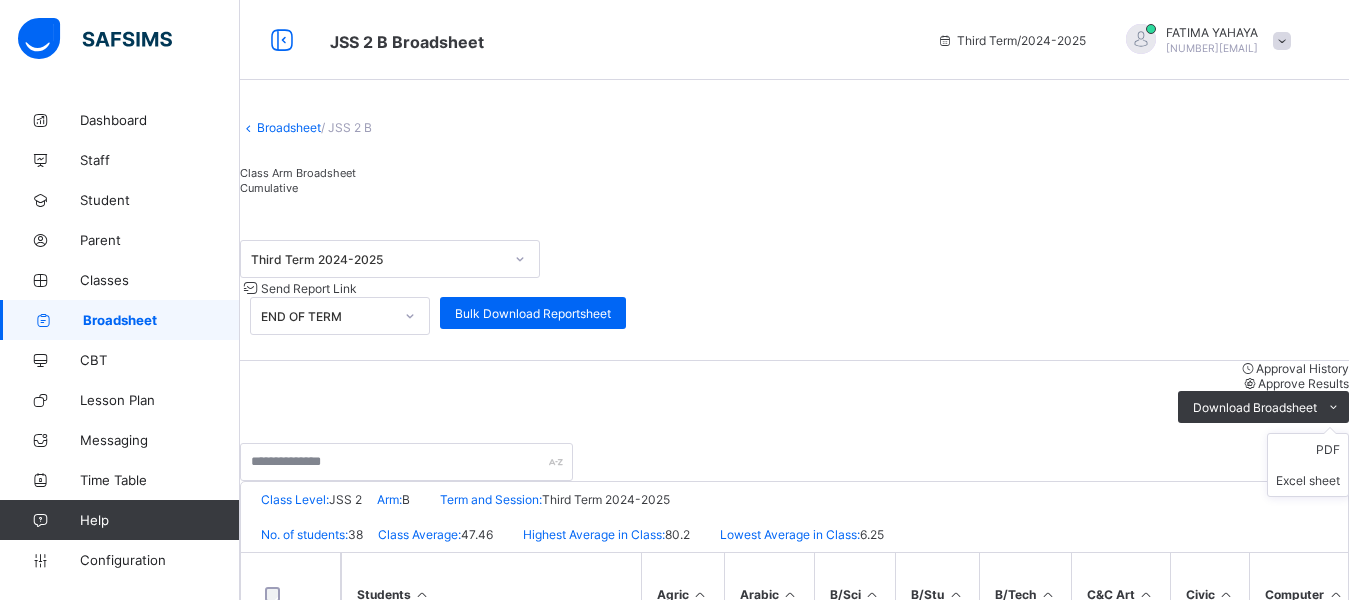click at bounding box center [1333, 407] 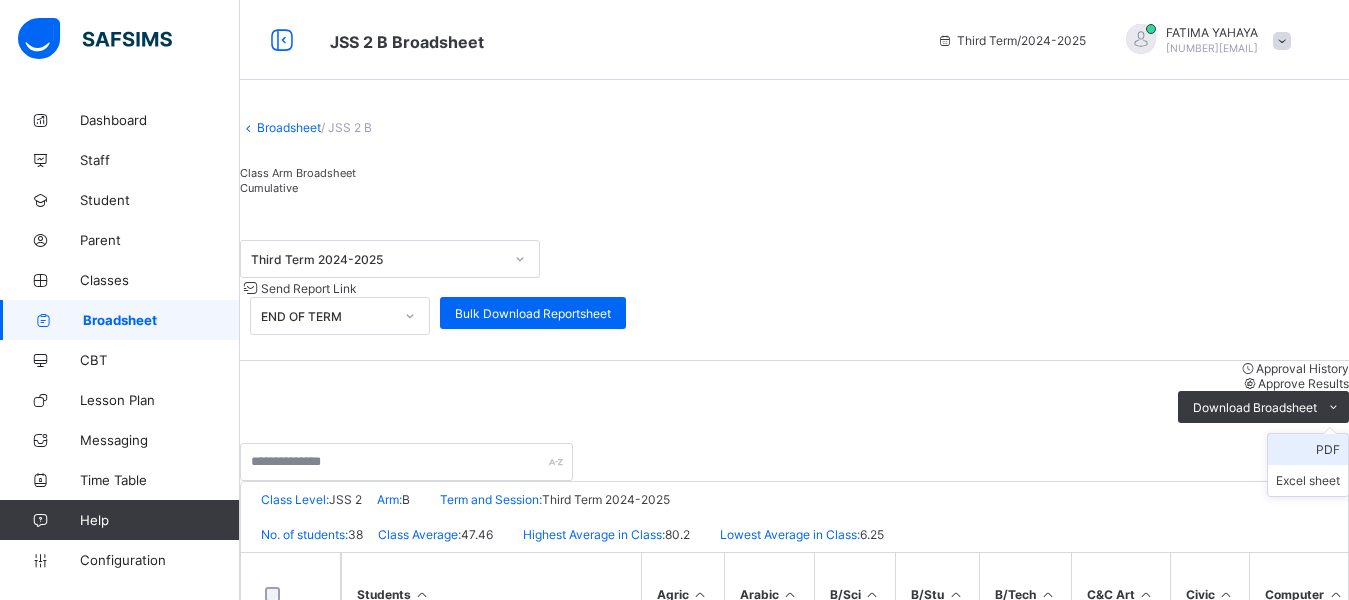 click on "PDF" at bounding box center [1308, 449] 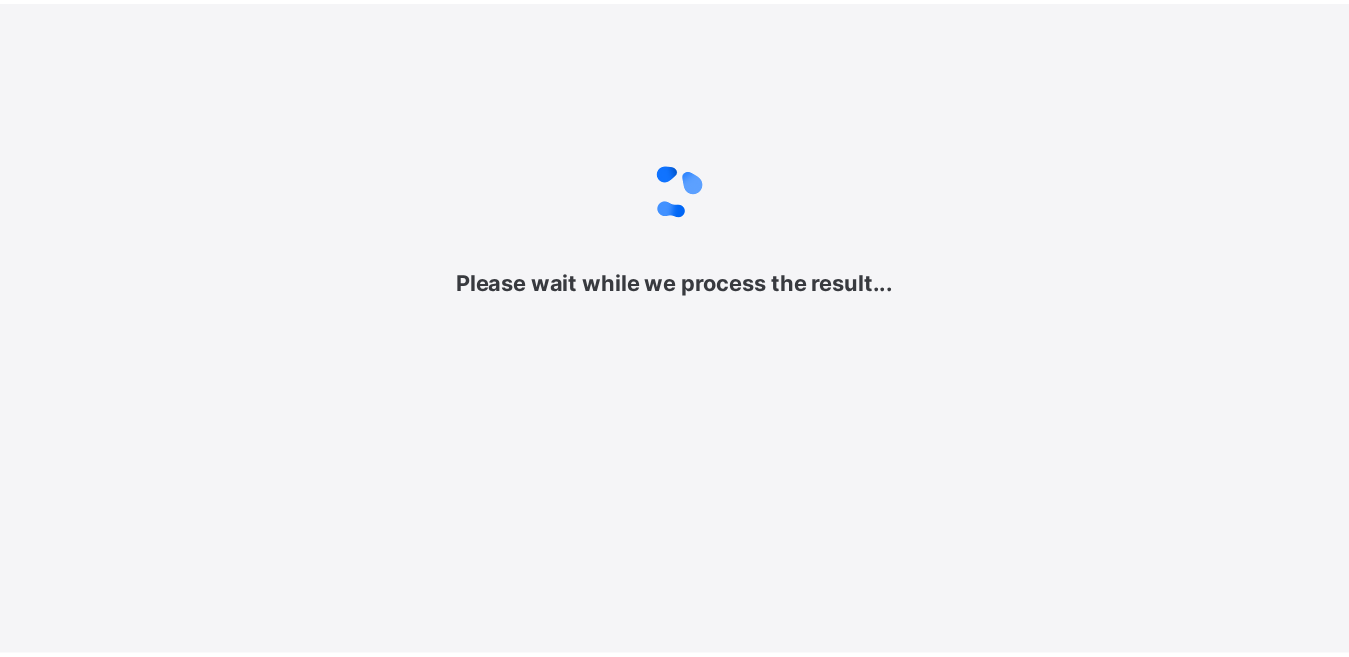 scroll, scrollTop: 0, scrollLeft: 0, axis: both 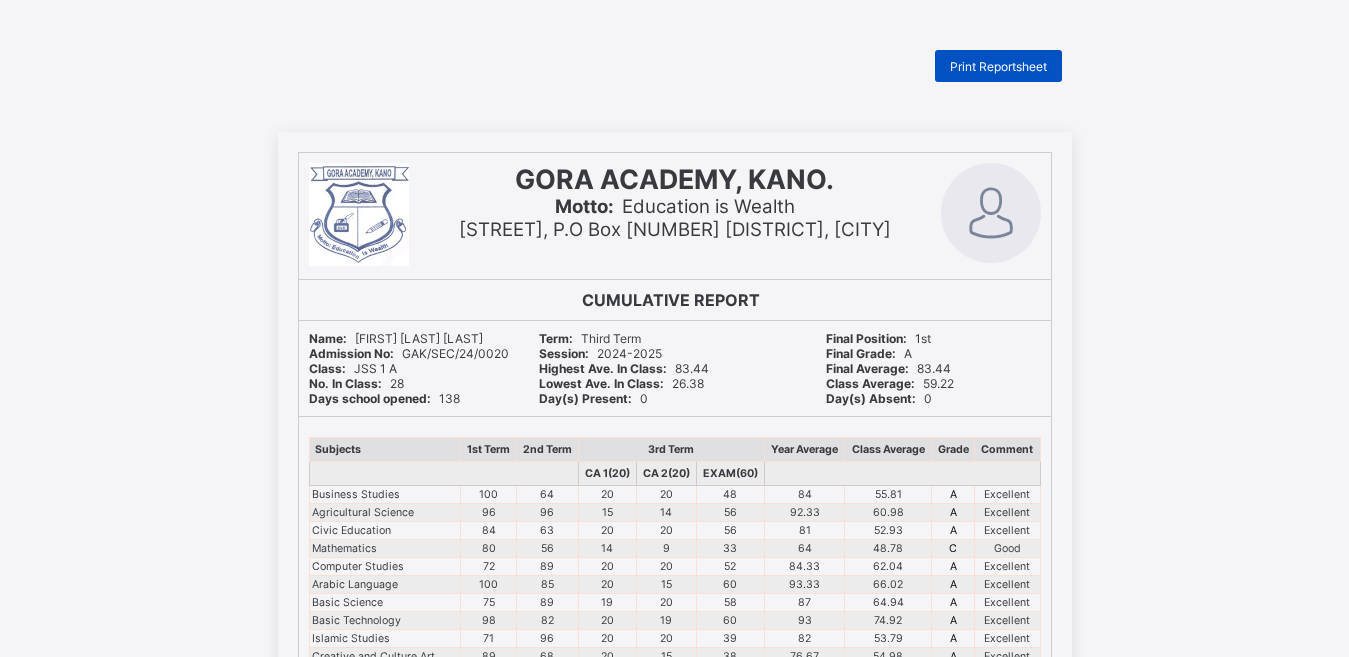 click on "Print Reportsheet" at bounding box center [998, 66] 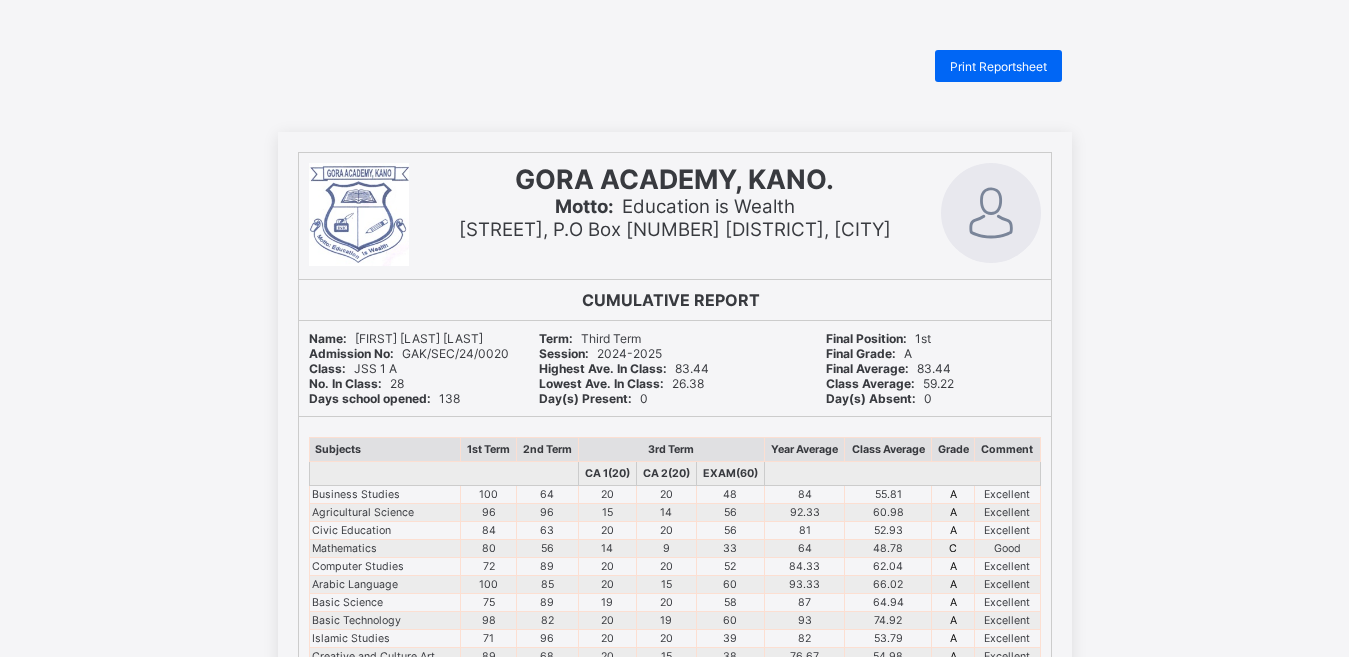 scroll, scrollTop: 0, scrollLeft: 0, axis: both 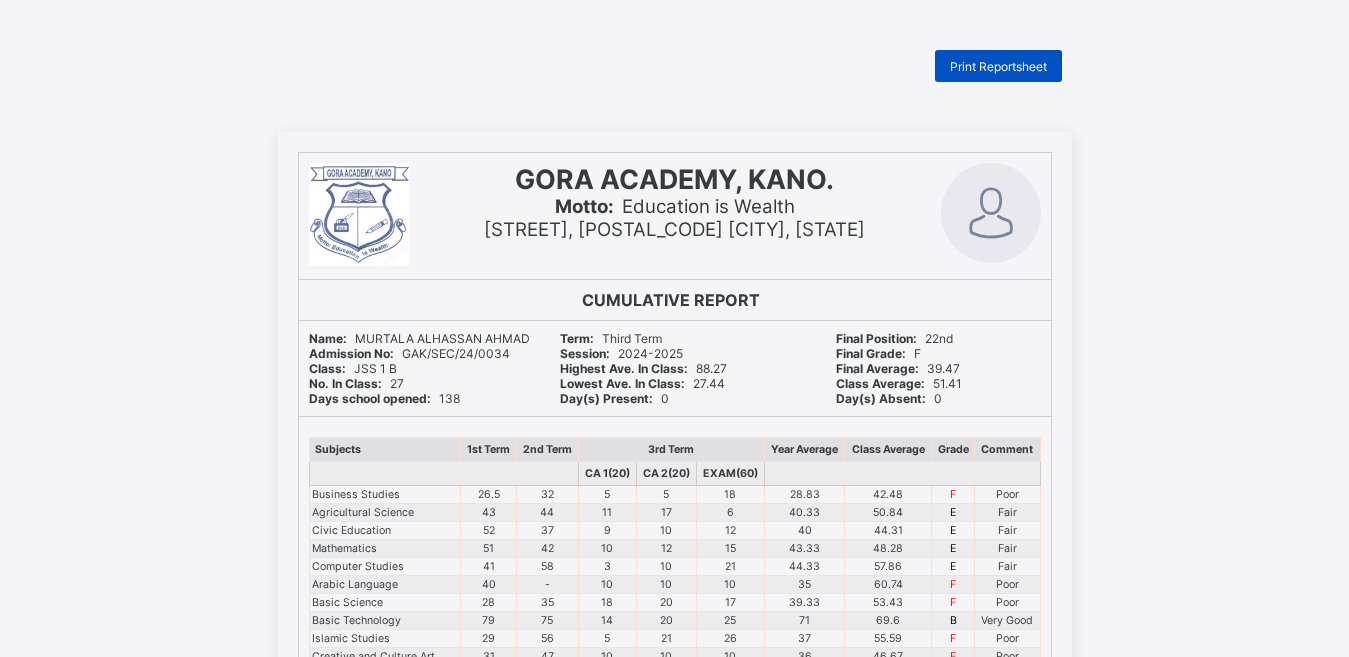 click on "Print Reportsheet" at bounding box center (998, 66) 